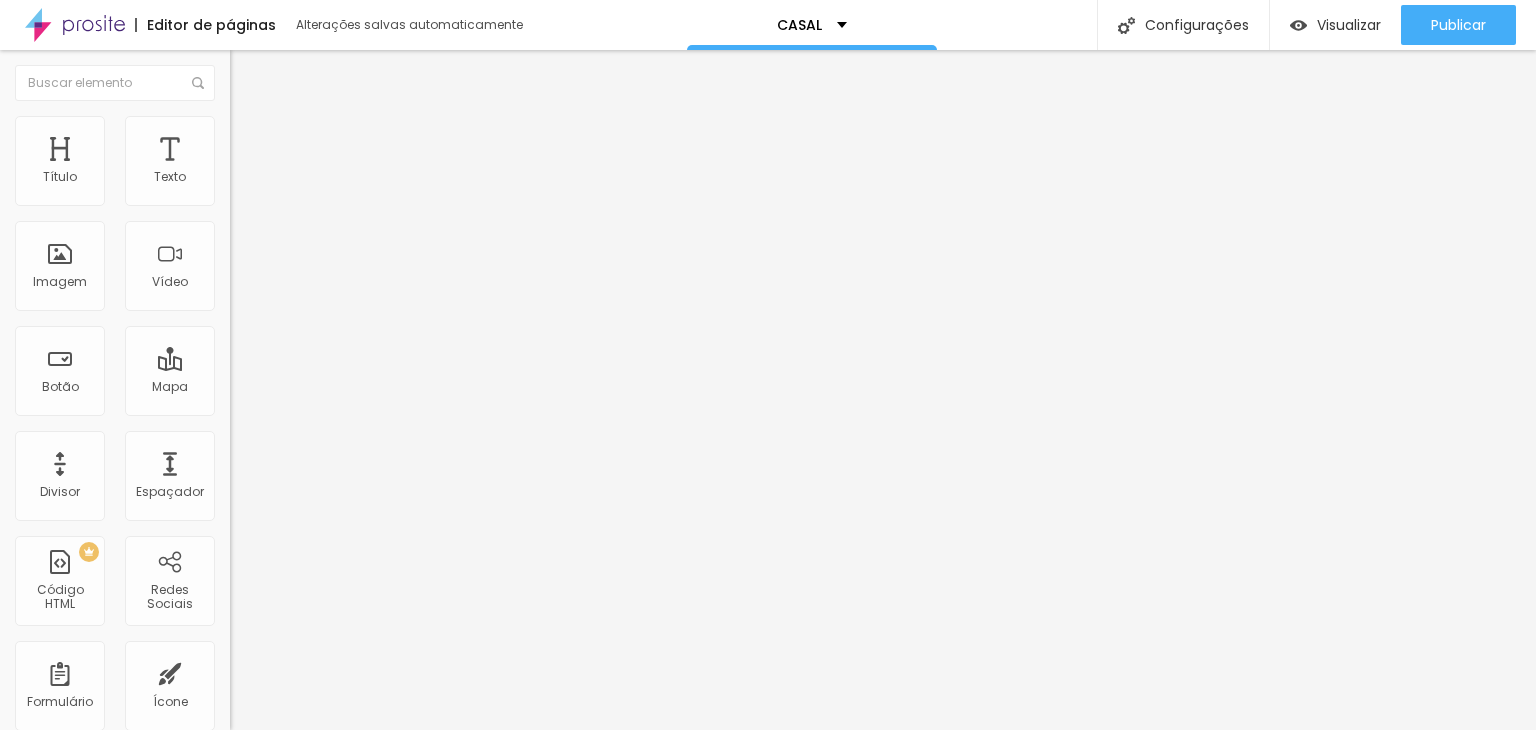 scroll, scrollTop: 0, scrollLeft: 0, axis: both 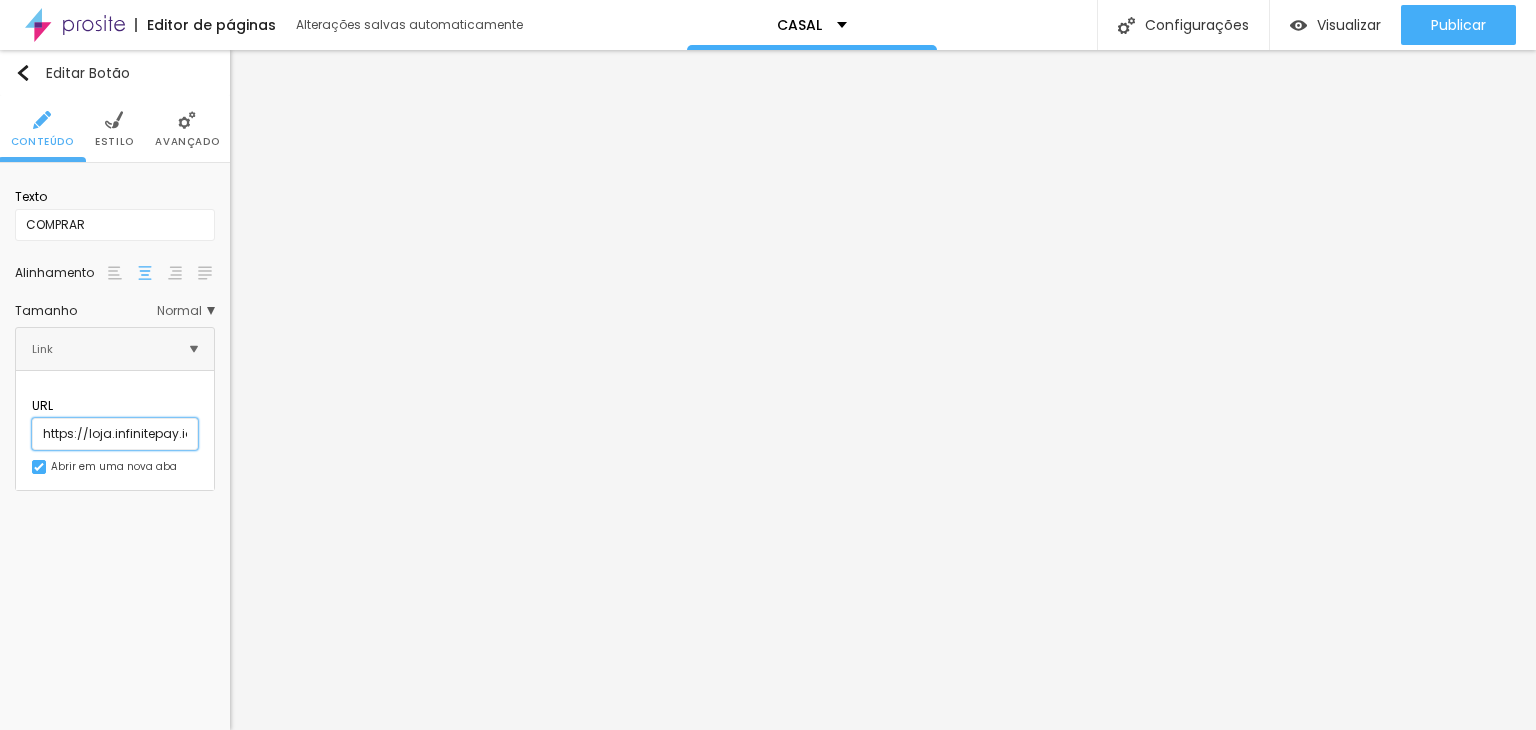 click on "https://loja.infinitepay.io/drikaedivas/hbf7089-bday-lirios" at bounding box center (115, 434) 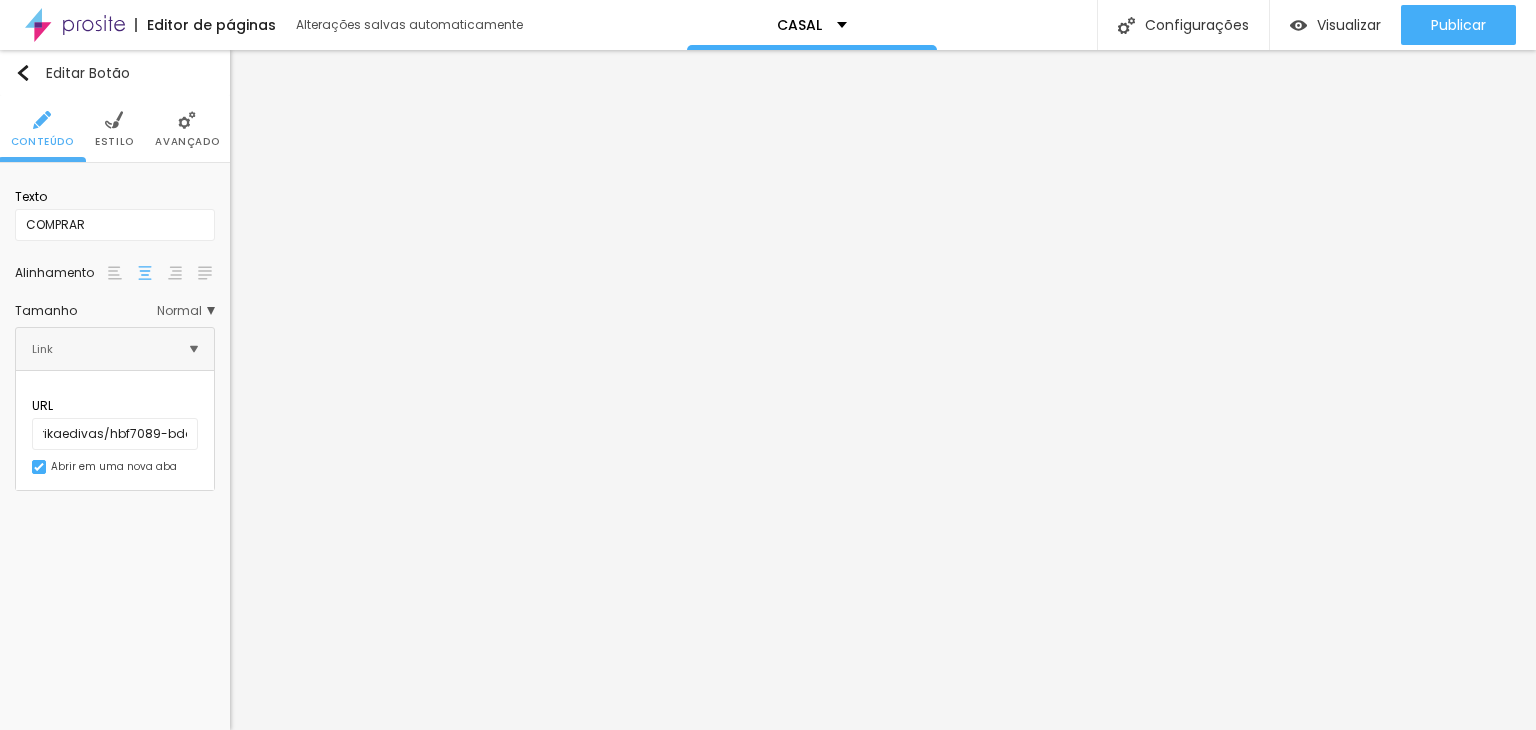 scroll, scrollTop: 0, scrollLeft: 0, axis: both 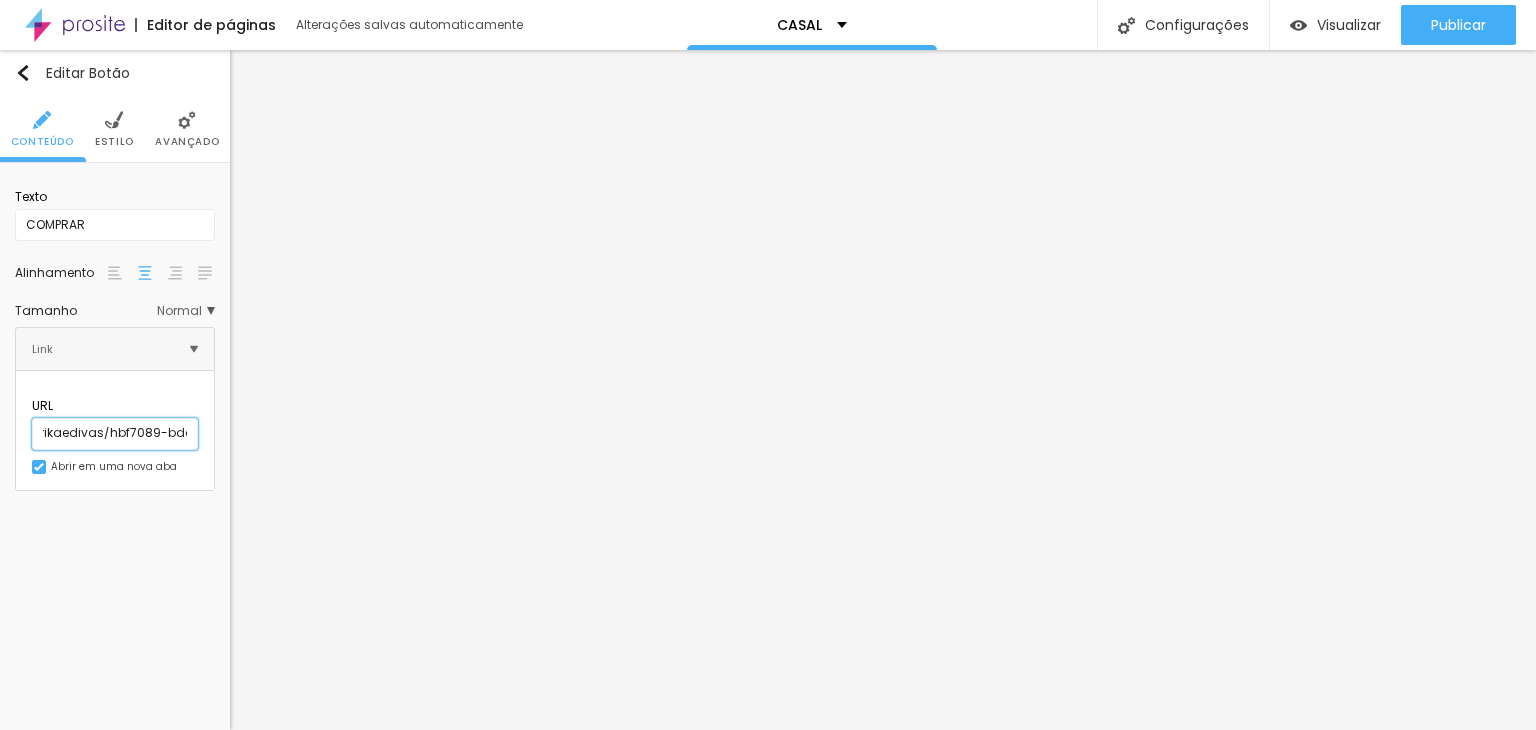 click on "https://loja.infinitepay.io/drikaedivas/hbf7089-bday-lirios" at bounding box center (115, 434) 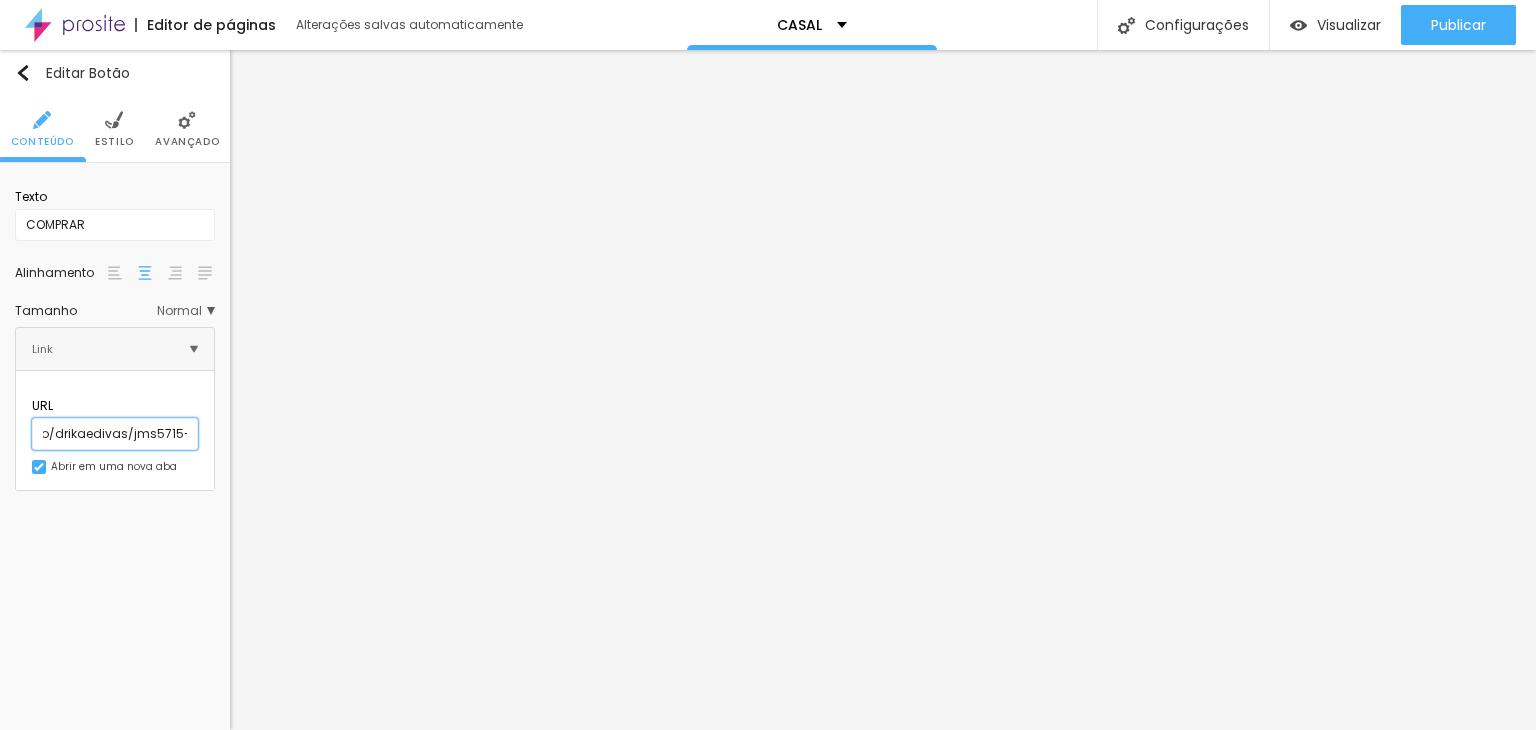 scroll, scrollTop: 0, scrollLeft: 152, axis: horizontal 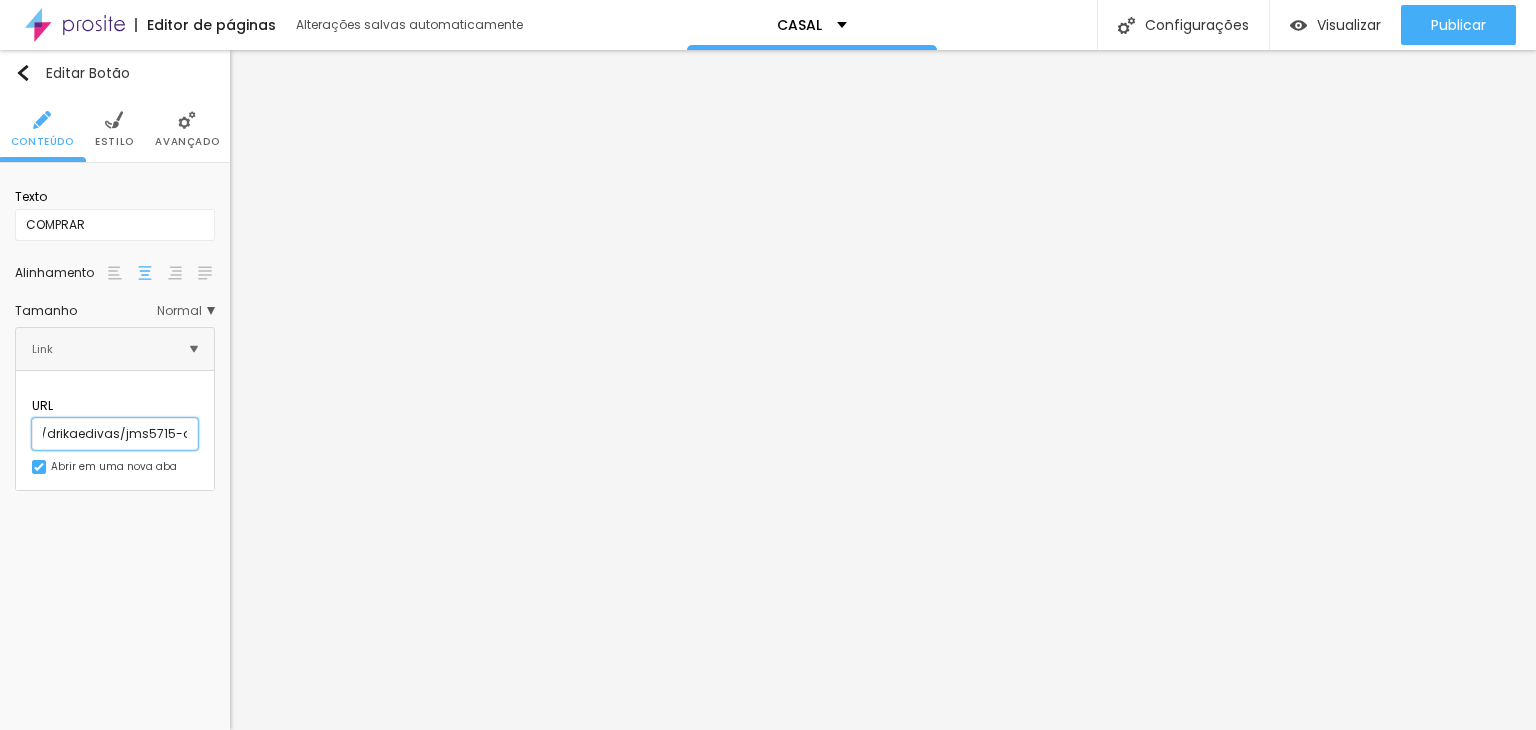 type on "https://loja.infinitepay.io/[USER]/jms5715-conexao" 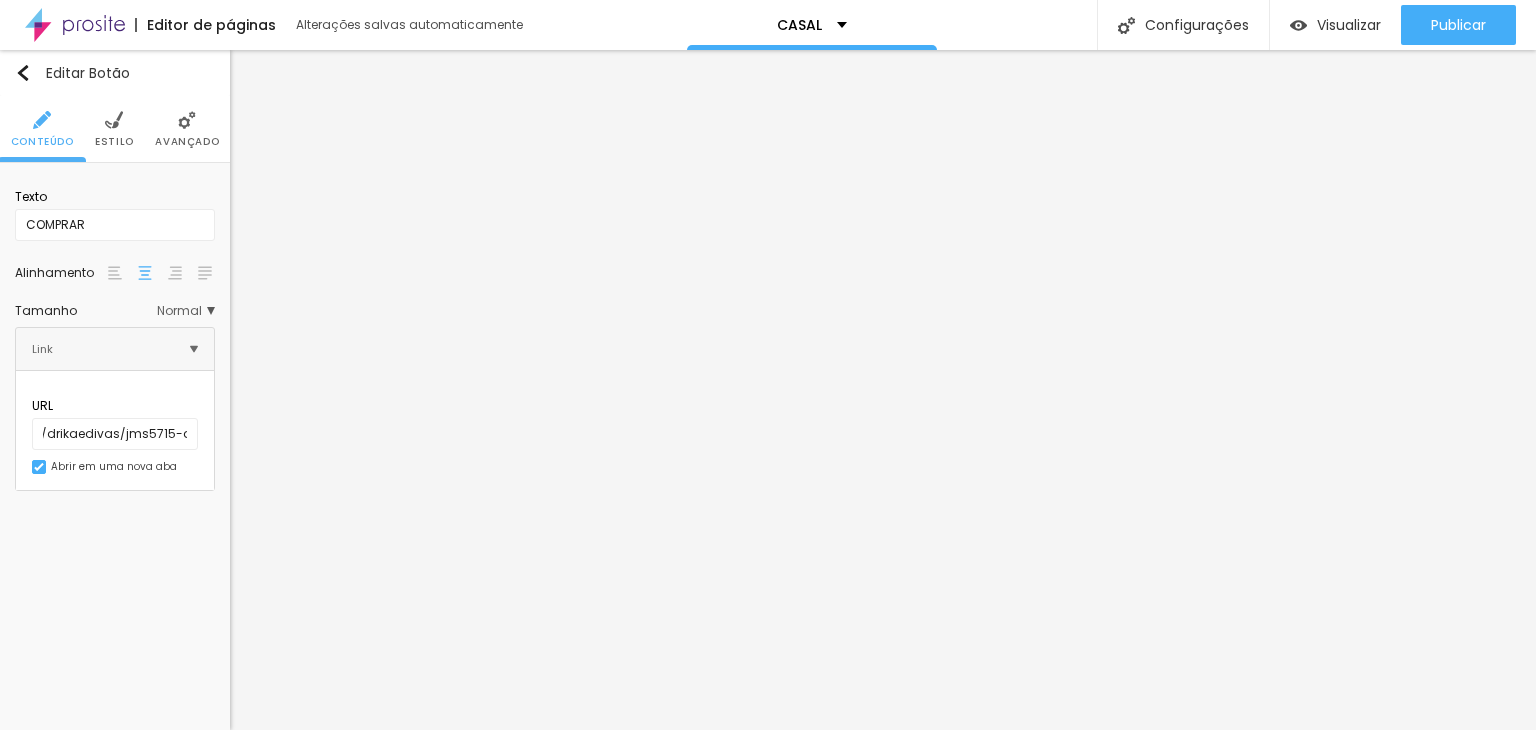 scroll, scrollTop: 0, scrollLeft: 0, axis: both 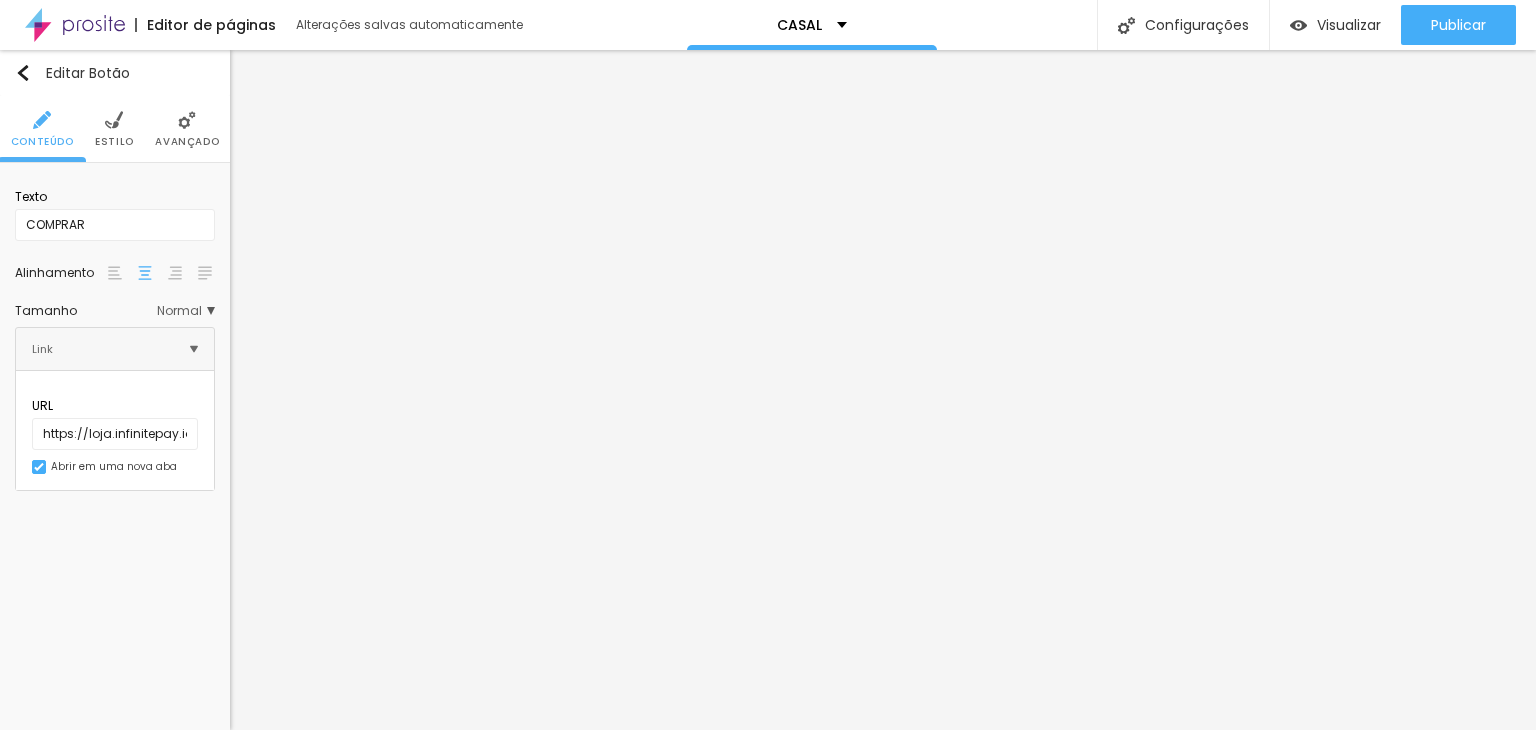 click on "URL https://loja.infinitepay.io/drikaedivas/jms5715-conexao Abrir em uma nova aba" at bounding box center (115, 430) 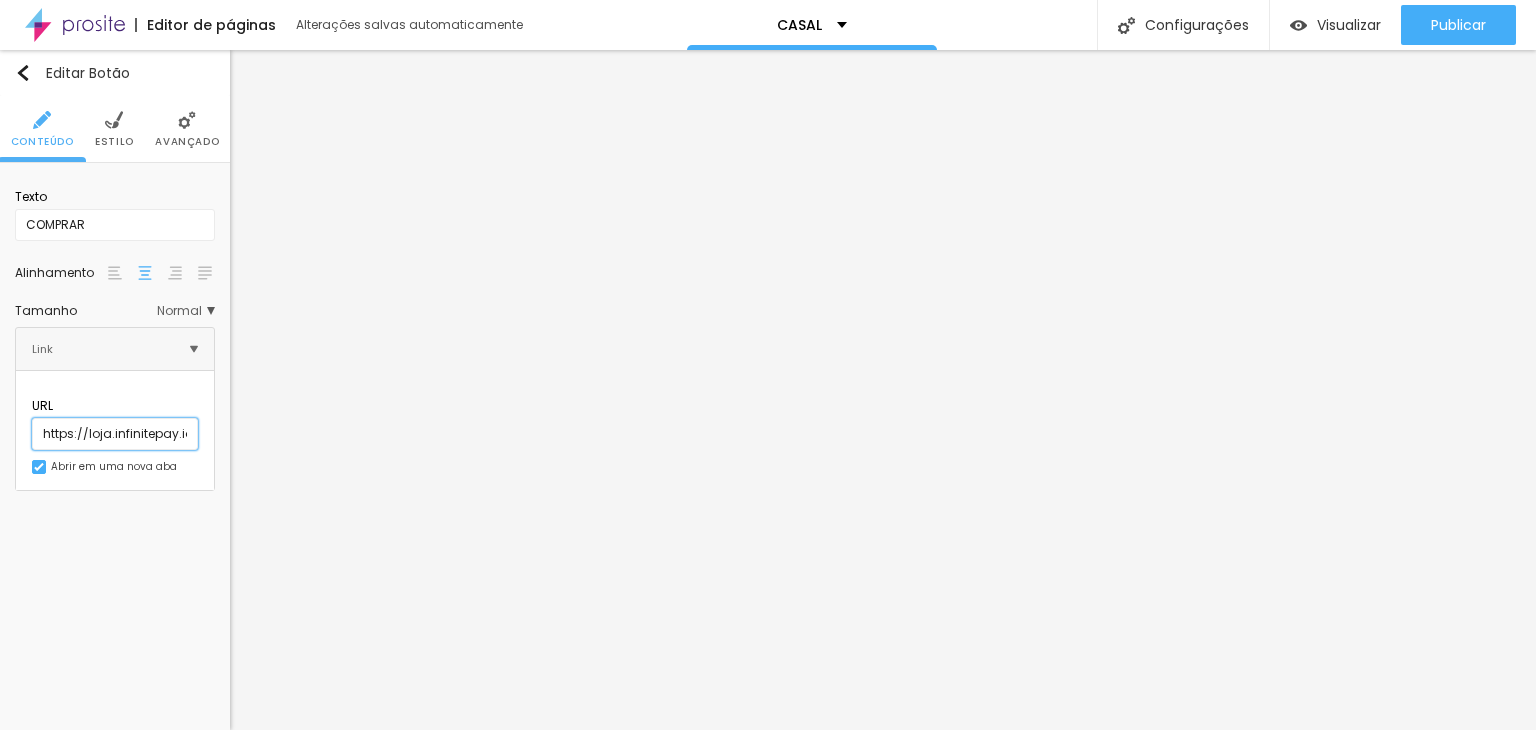 scroll, scrollTop: 0, scrollLeft: 152, axis: horizontal 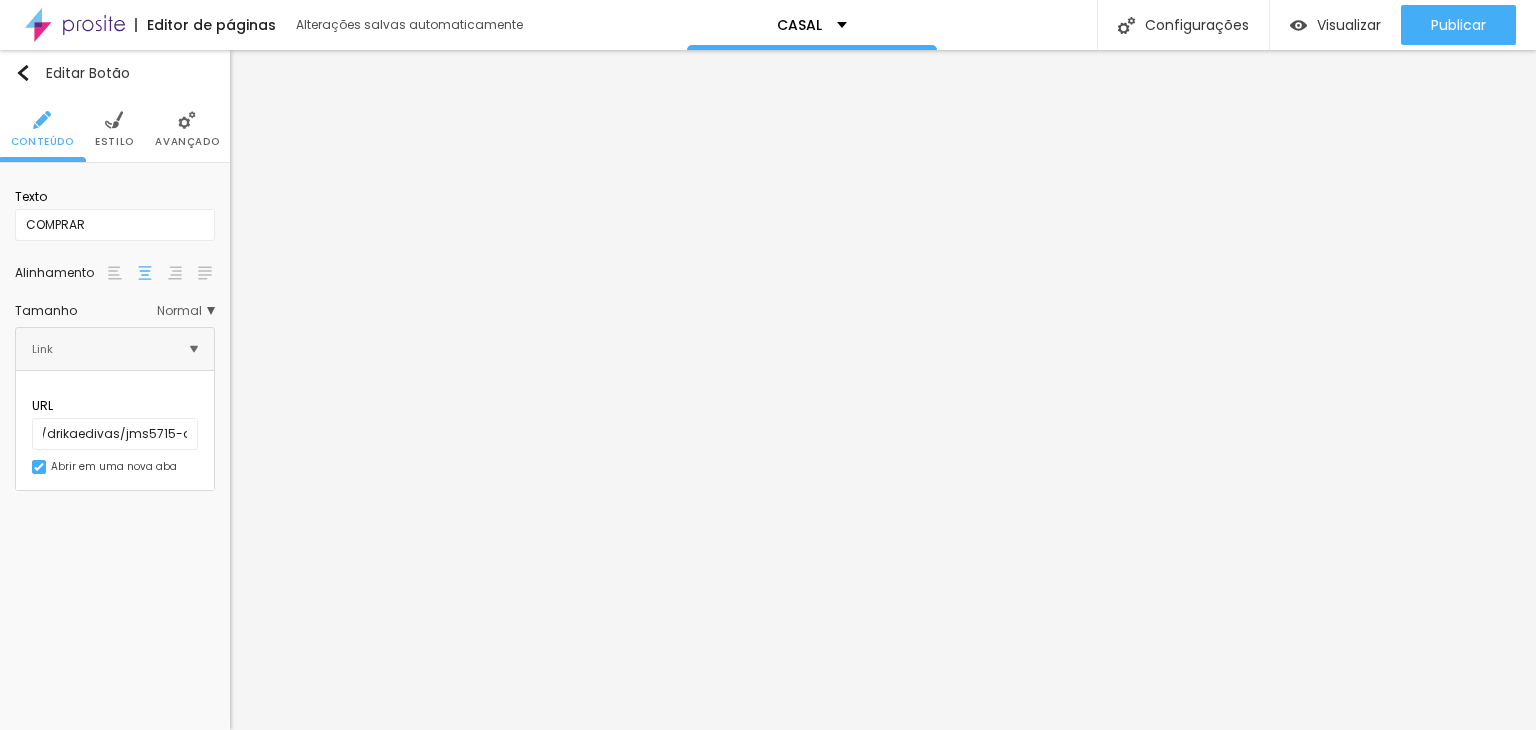click on "Editar Botão Conteúdo Estilo Avançado Texto COMPRAR Alinhamento Tamanho Normal Pequeno Normal Grande Link URL https://loja.infinitepay.io/drikaedivas/jms5715-conexao Abrir em uma nova aba" at bounding box center [115, 390] 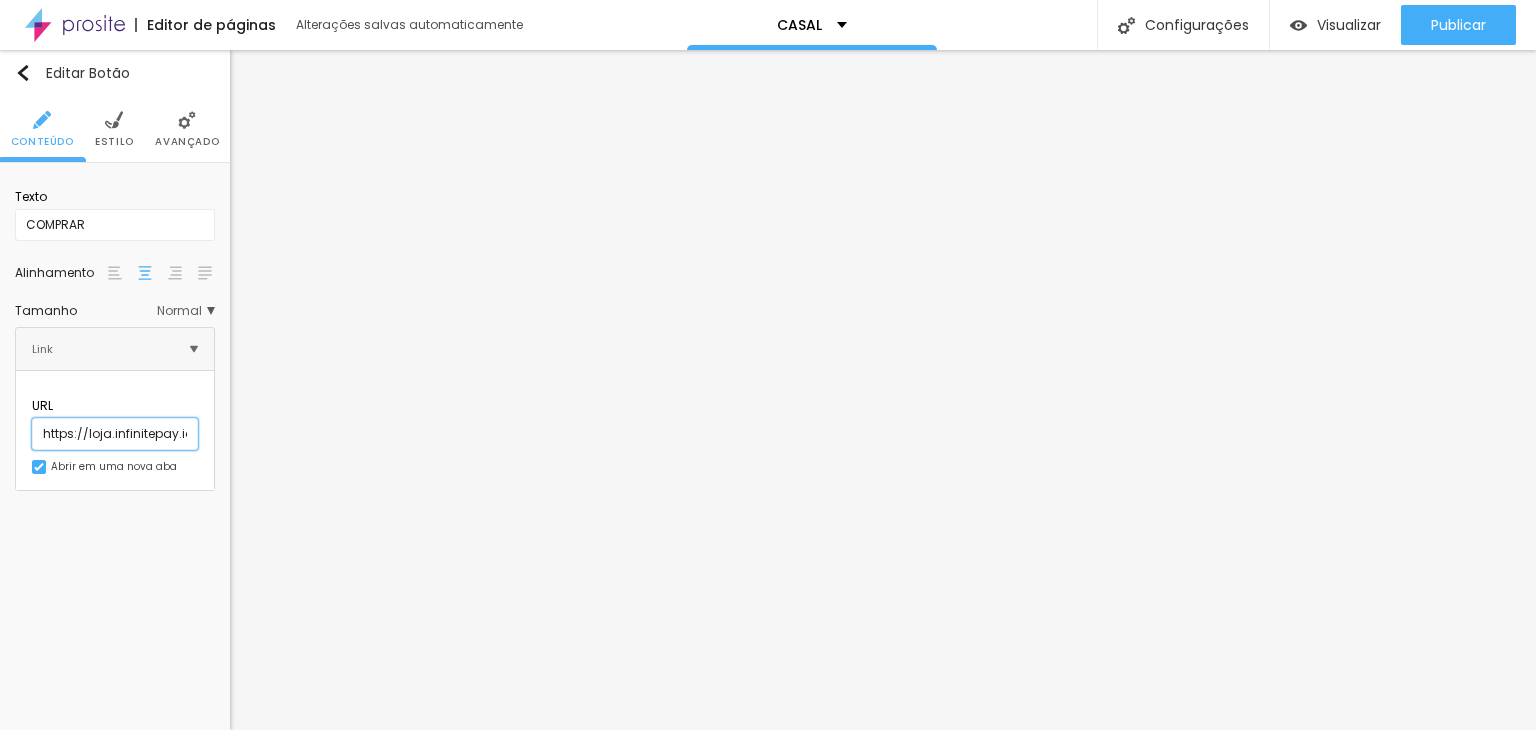 scroll, scrollTop: 0, scrollLeft: 180, axis: horizontal 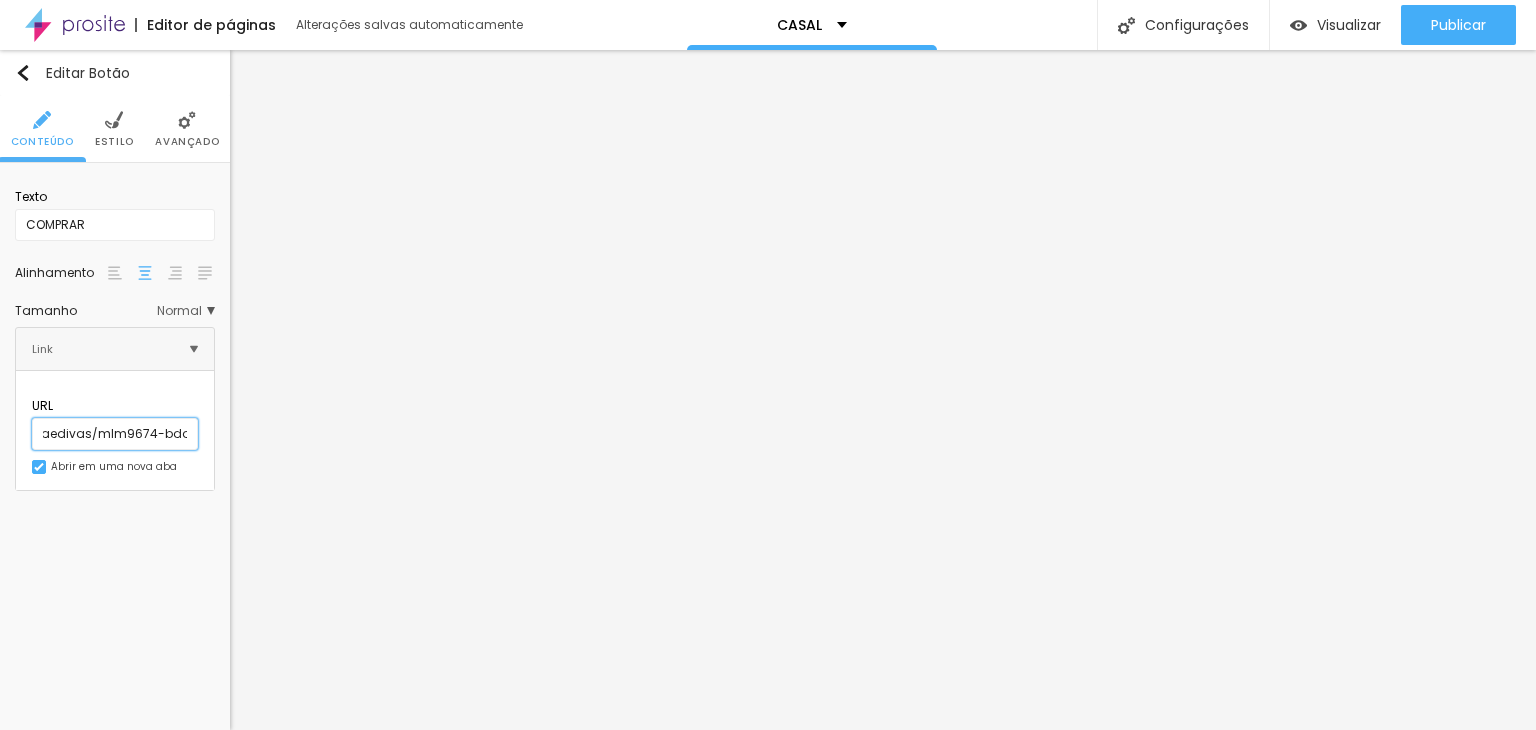 click on "https://loja.infinitepay.io/[USER]/mlm9674-bday-rosas" at bounding box center (115, 434) 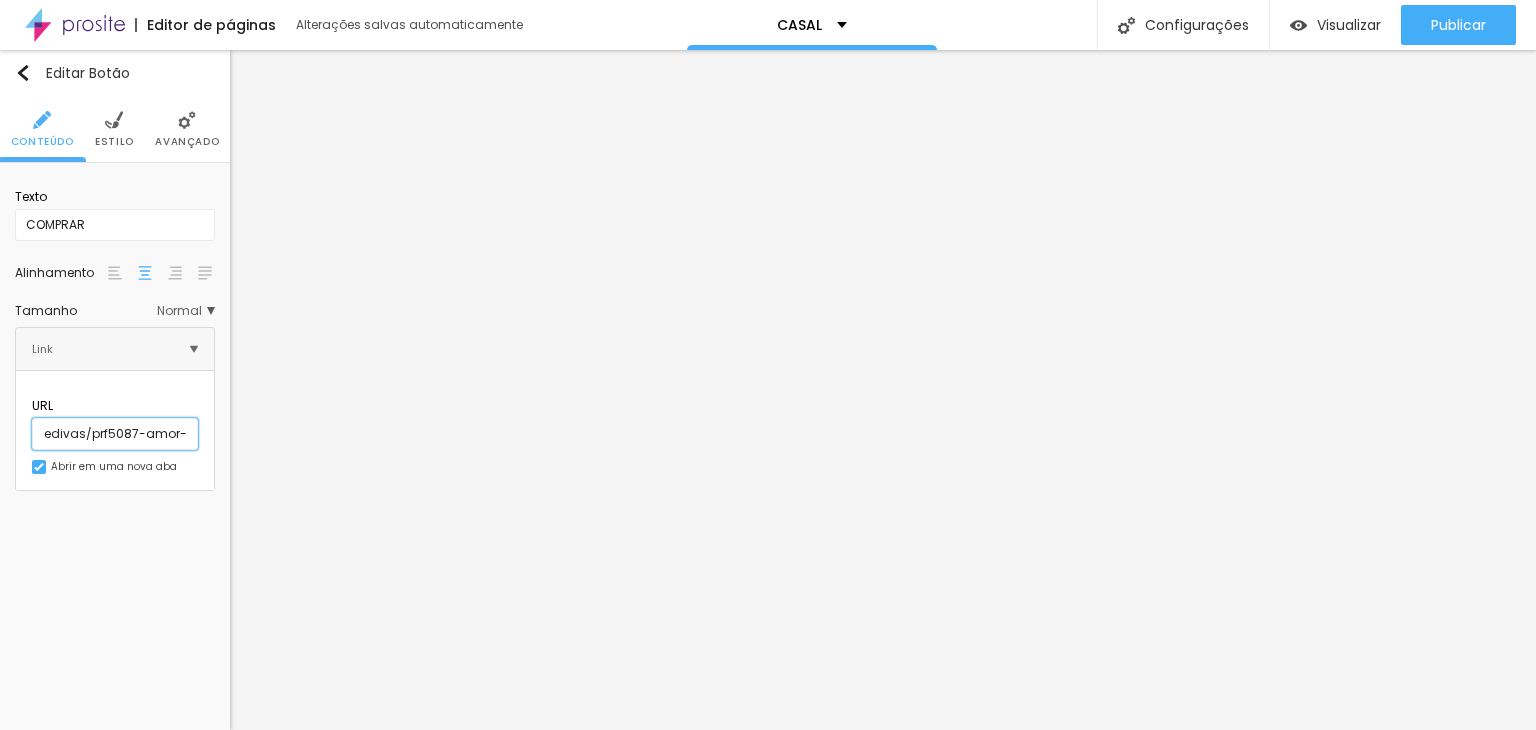 scroll, scrollTop: 0, scrollLeft: 194, axis: horizontal 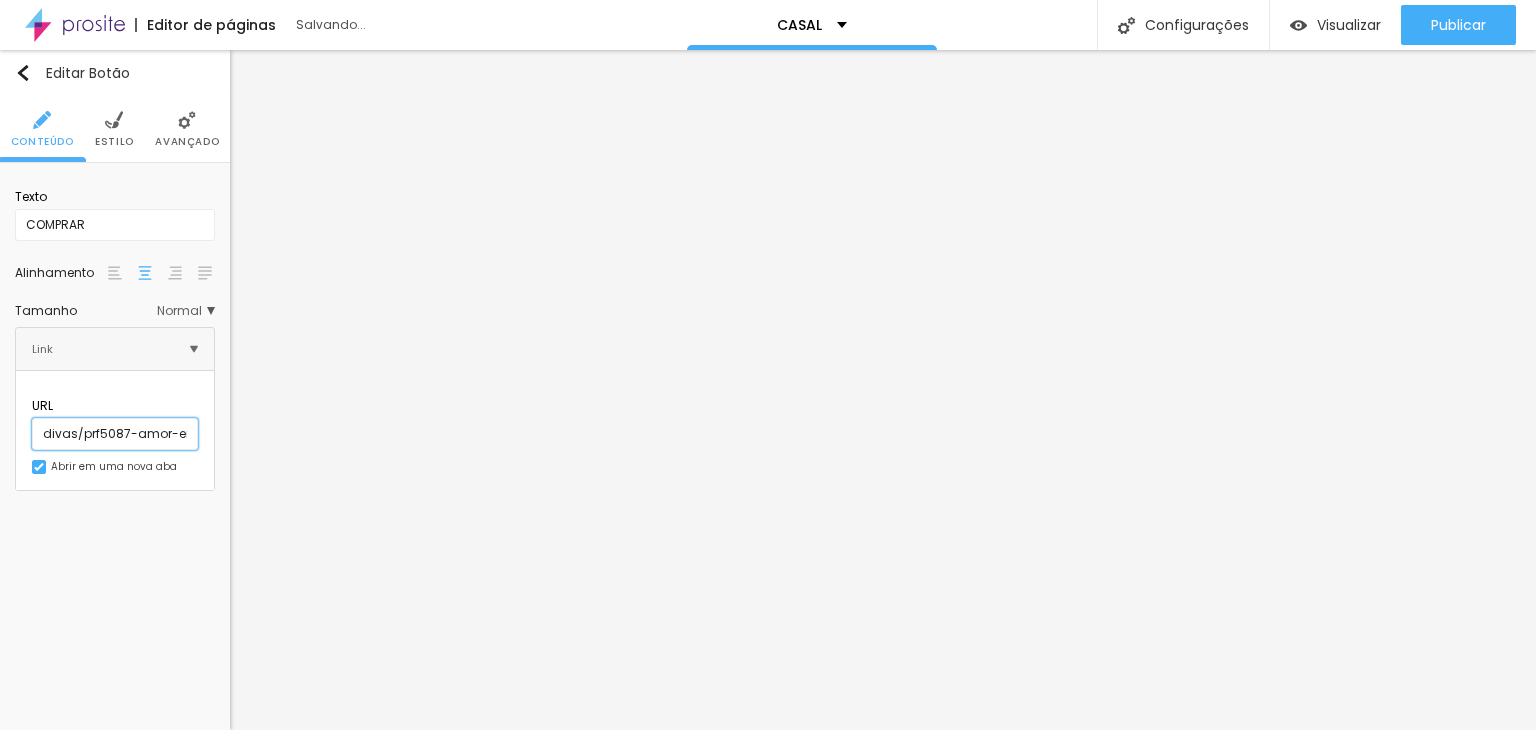 type on "https://loja.infinitepay.io/[USER]/prf5087-amor-em-cena" 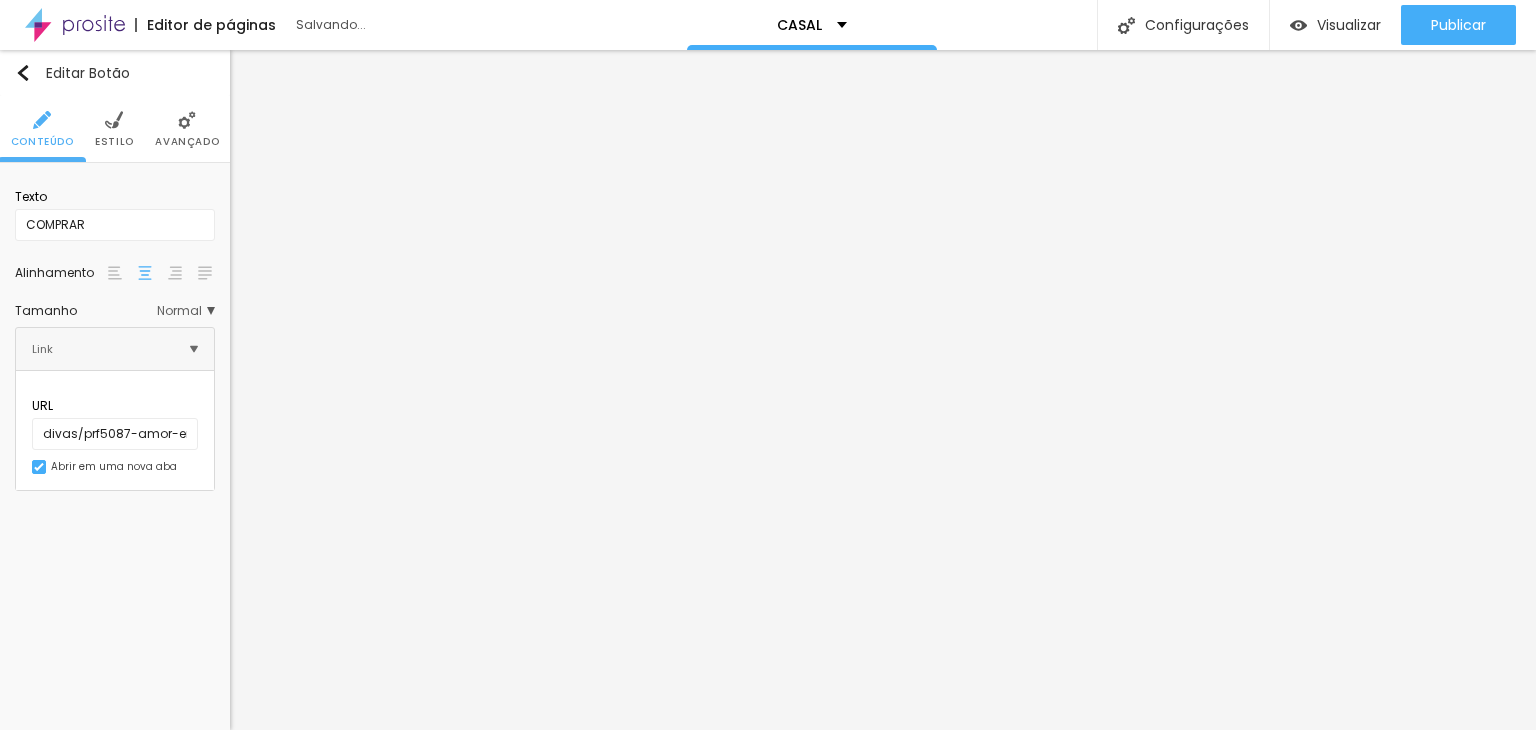 click on "Editar Botão Conteúdo Estilo Avançado Texto COMPRAR Alinhamento Tamanho Normal Pequeno Normal Grande Link URL https://loja.infinitepay.io/drikaedivas/prf5087-amor-em-cena Abrir em uma nova aba" at bounding box center [115, 390] 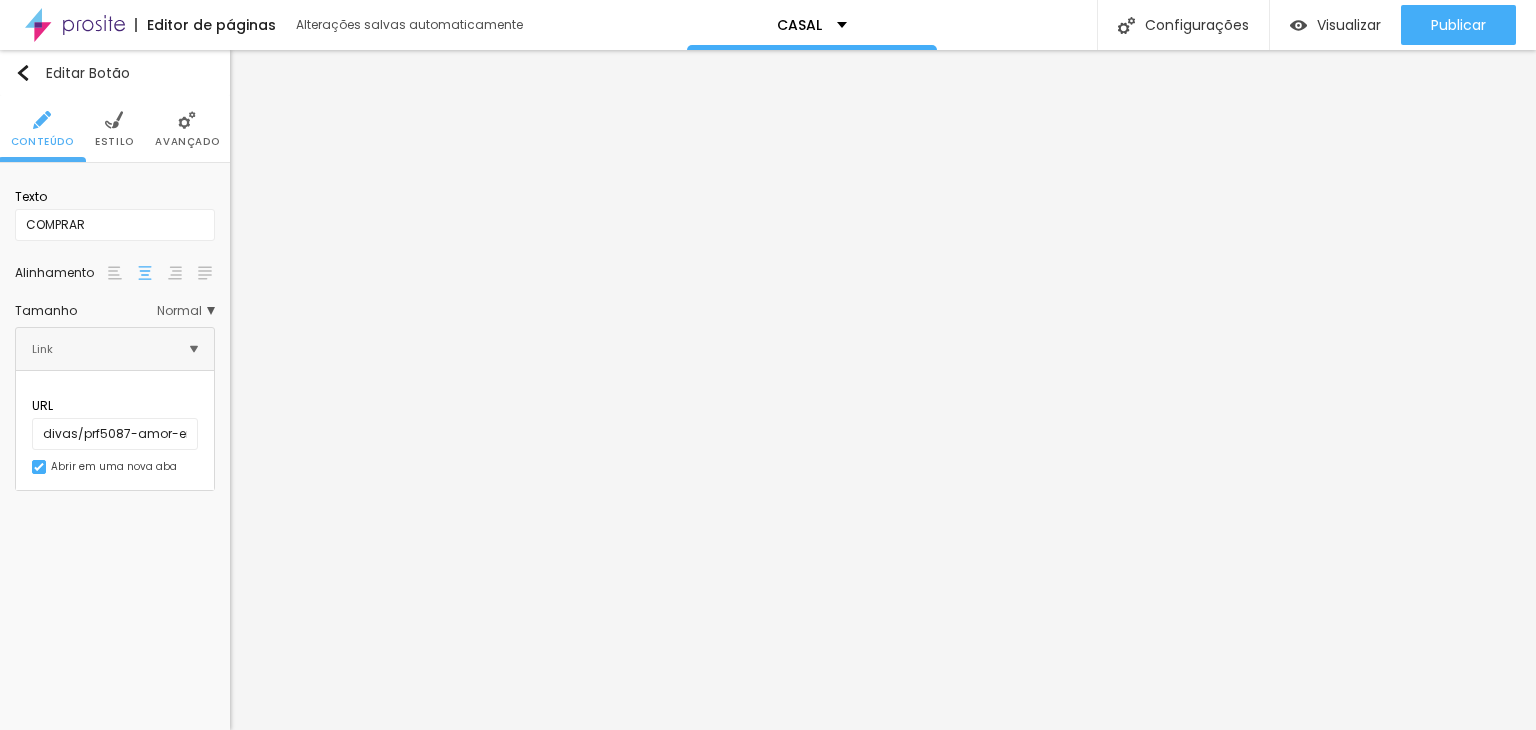 scroll, scrollTop: 0, scrollLeft: 0, axis: both 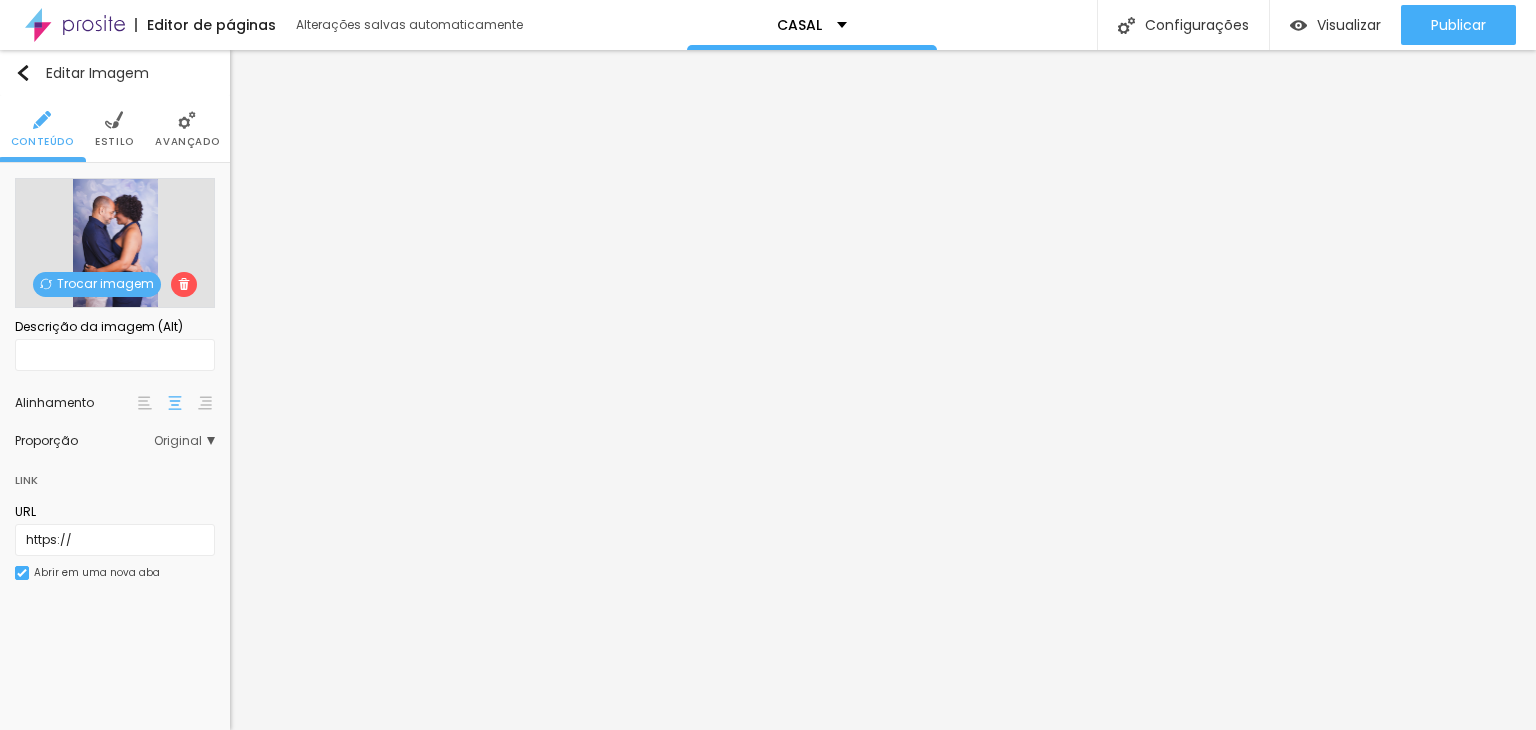 click at bounding box center (184, 284) 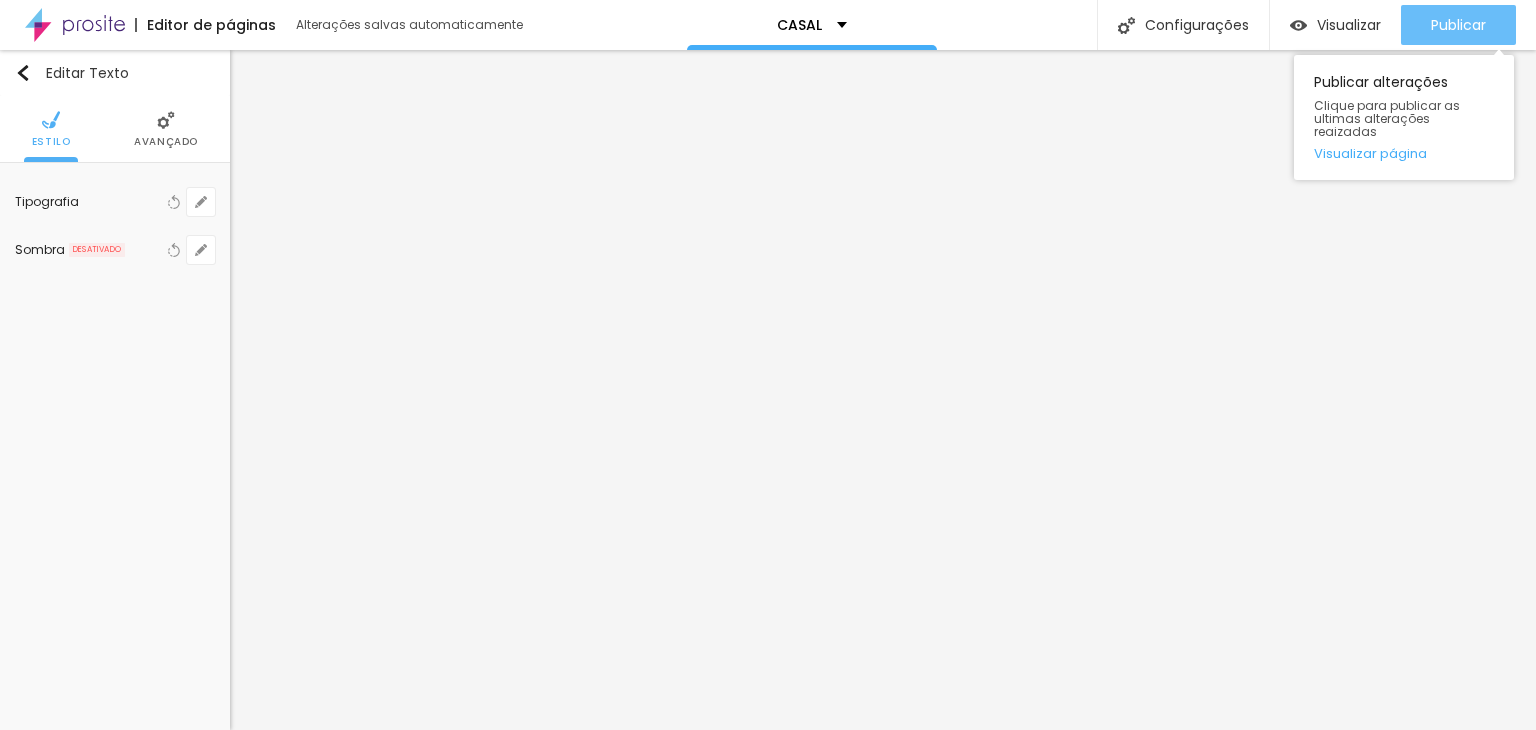 click on "Publicar" at bounding box center [1458, 25] 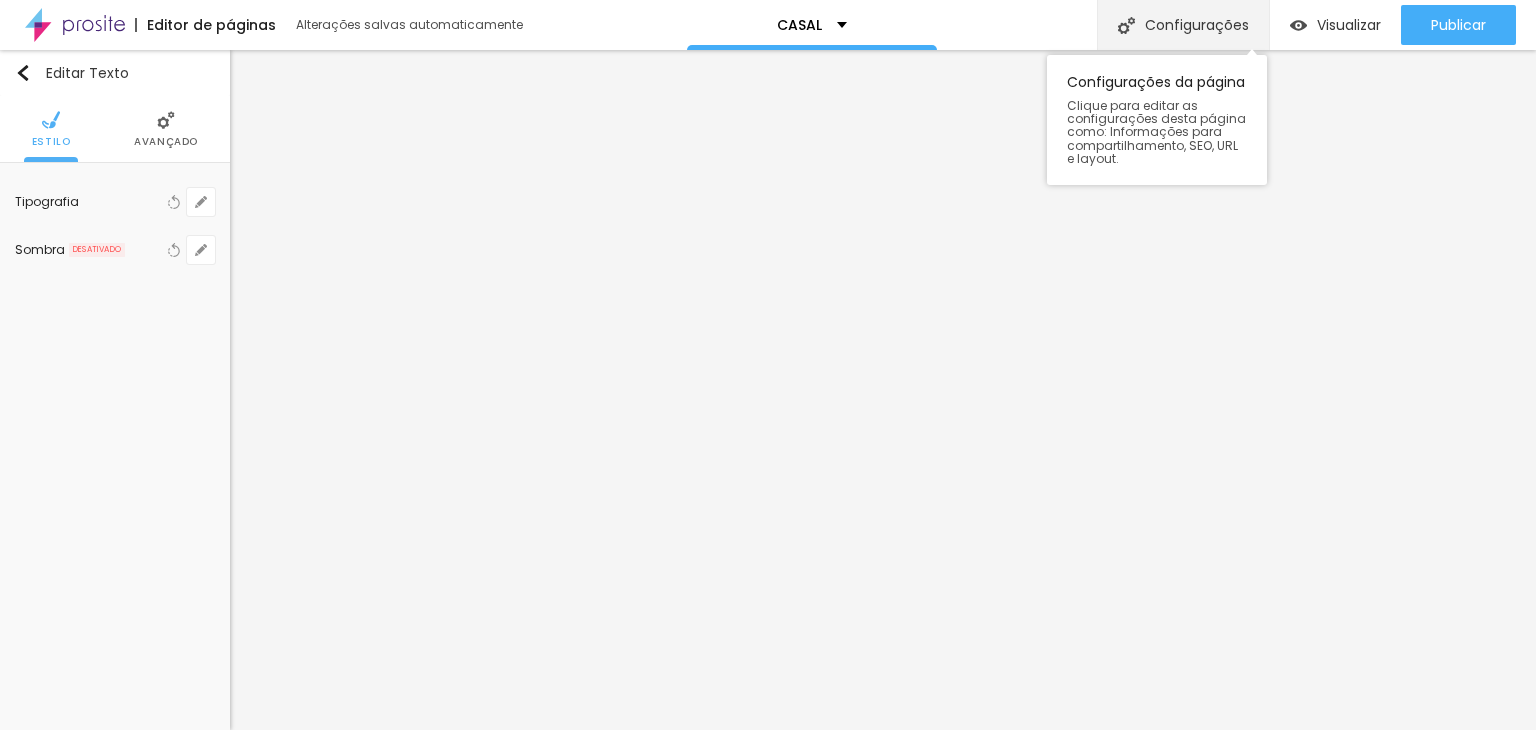 click on "Configurações" at bounding box center (1183, 25) 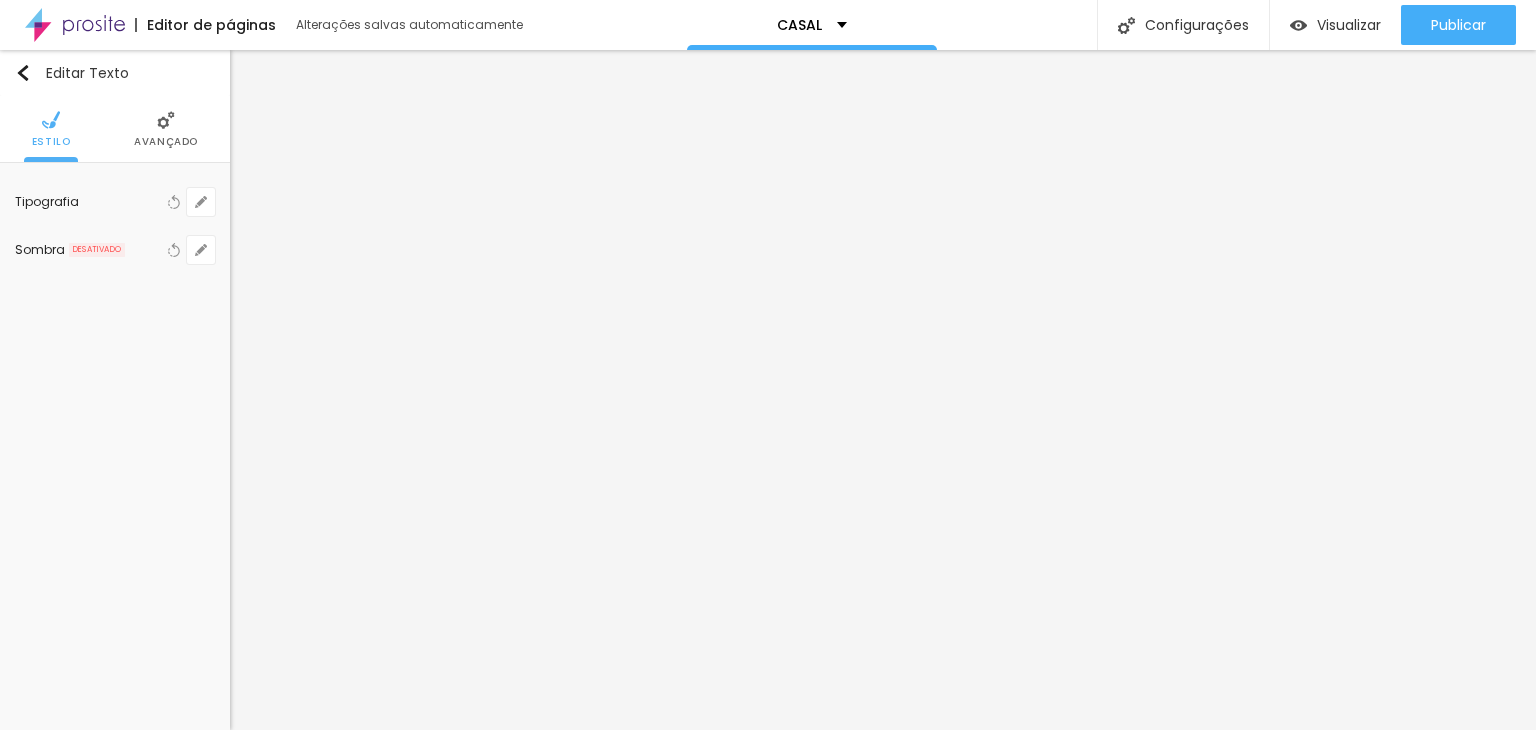 click on "Redes Sociais" at bounding box center (768, 778) 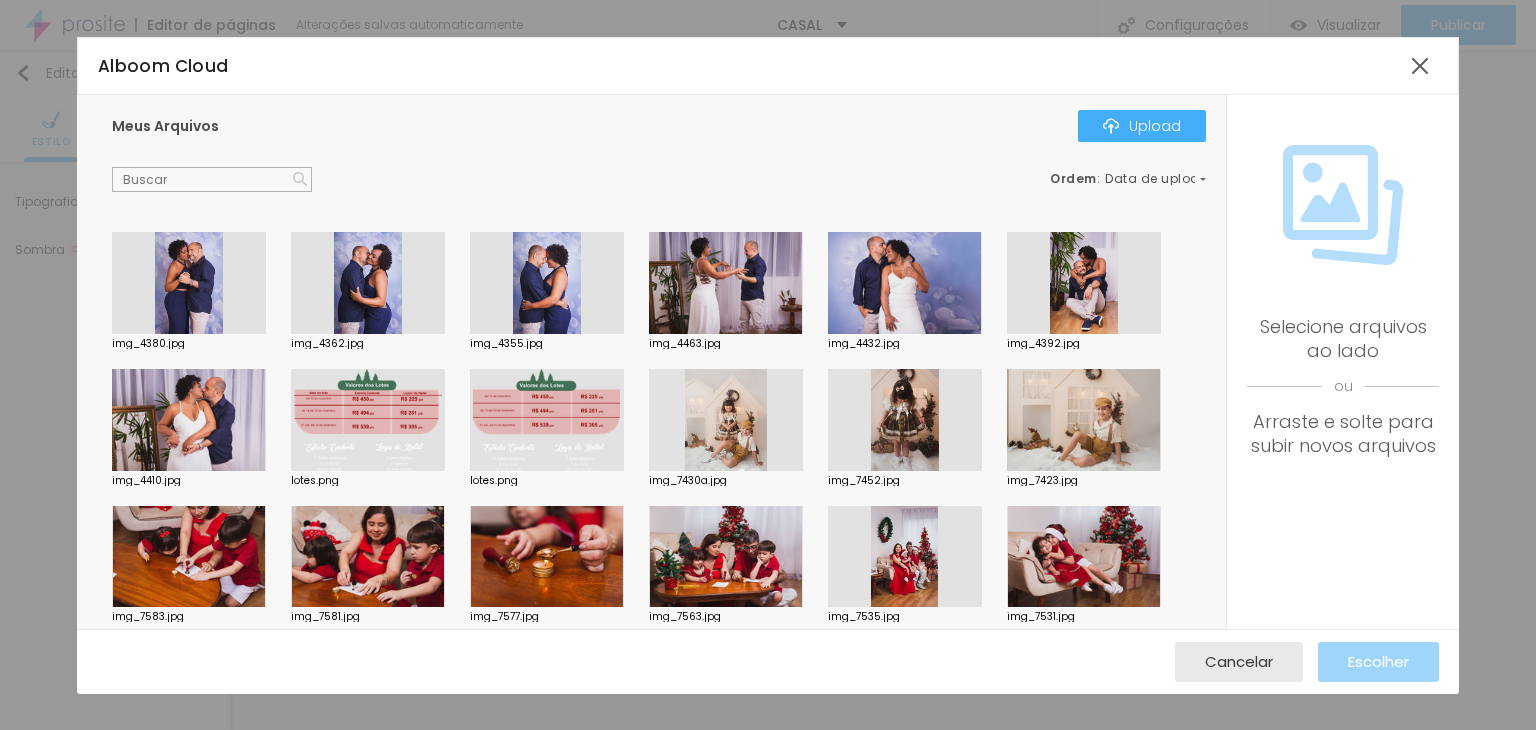 click at bounding box center [905, 283] 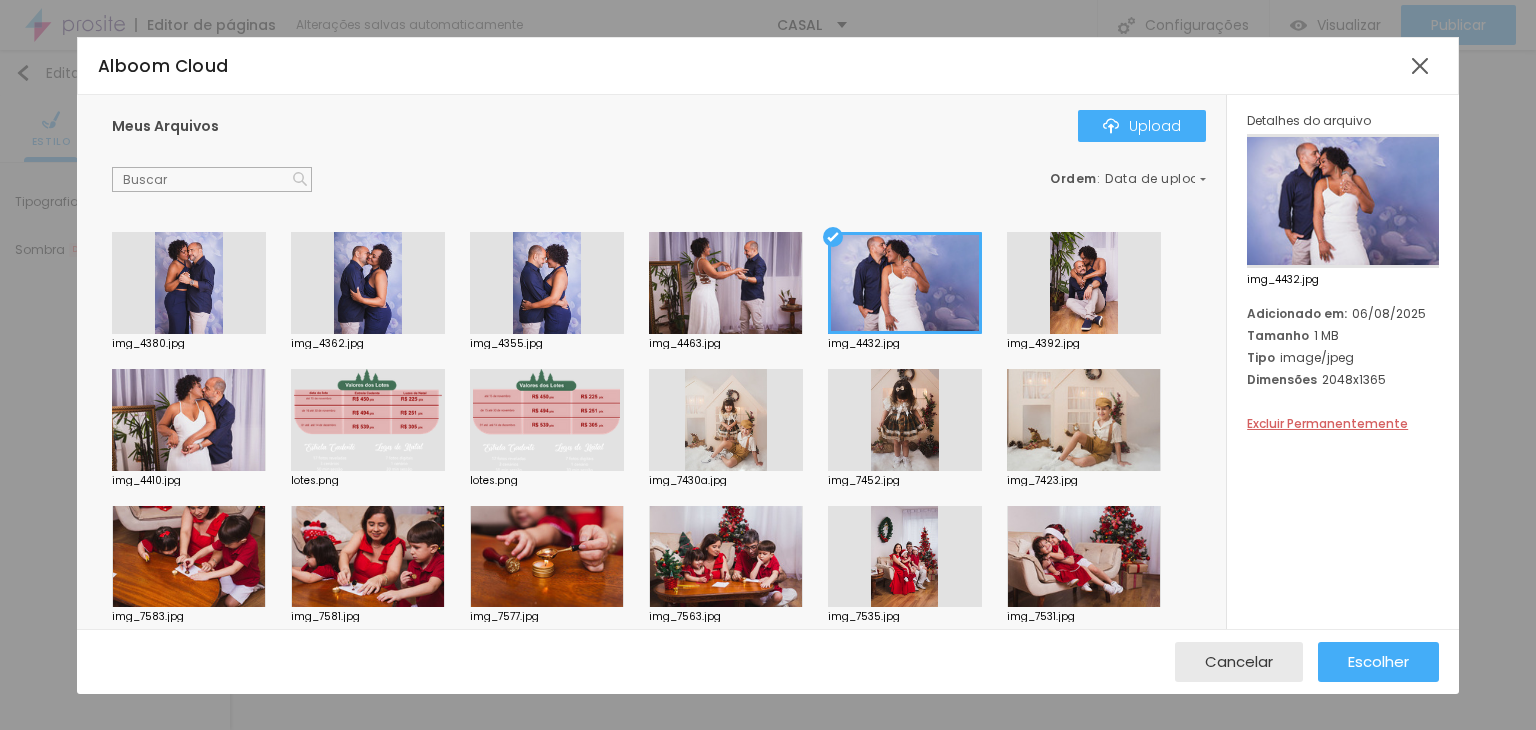 click at bounding box center [905, 283] 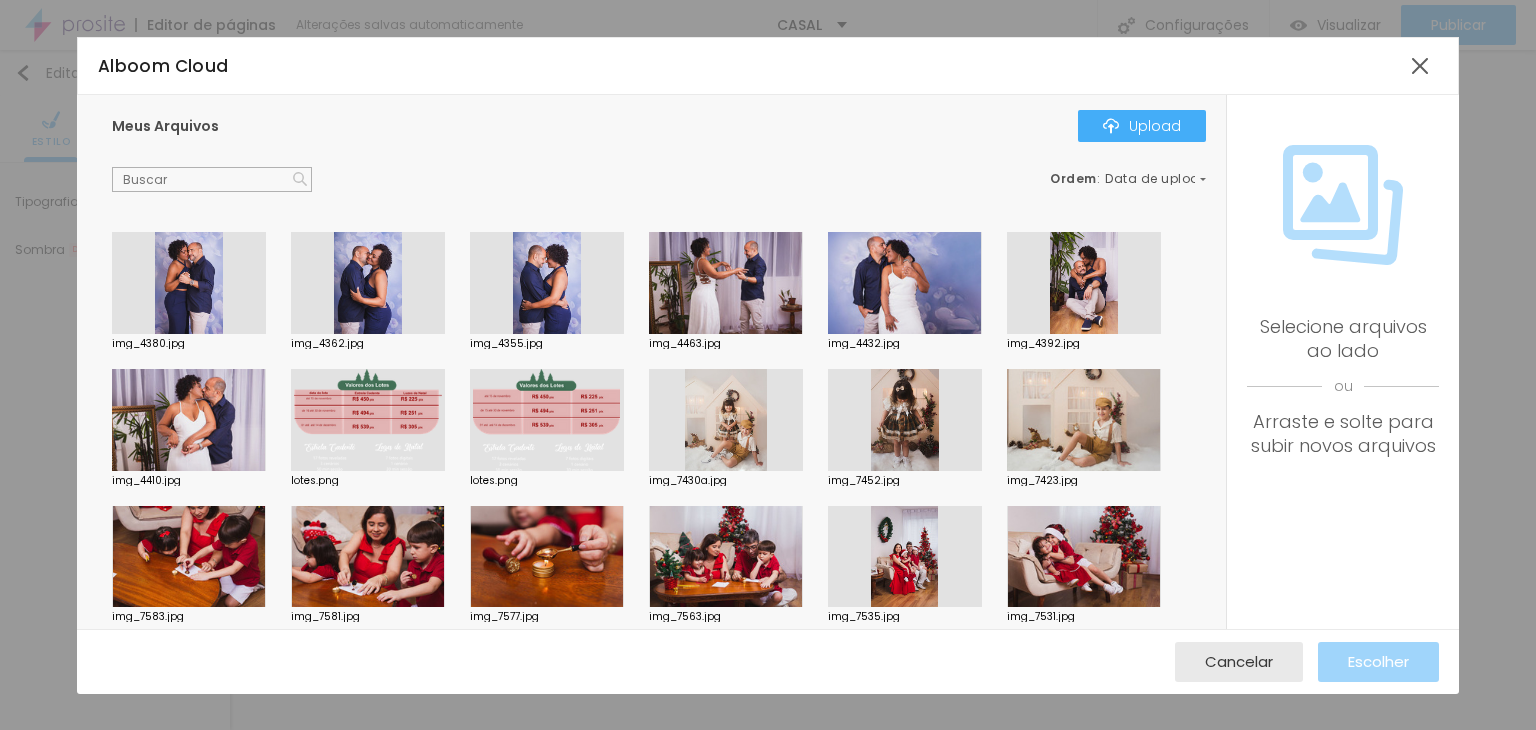 click at bounding box center [726, 283] 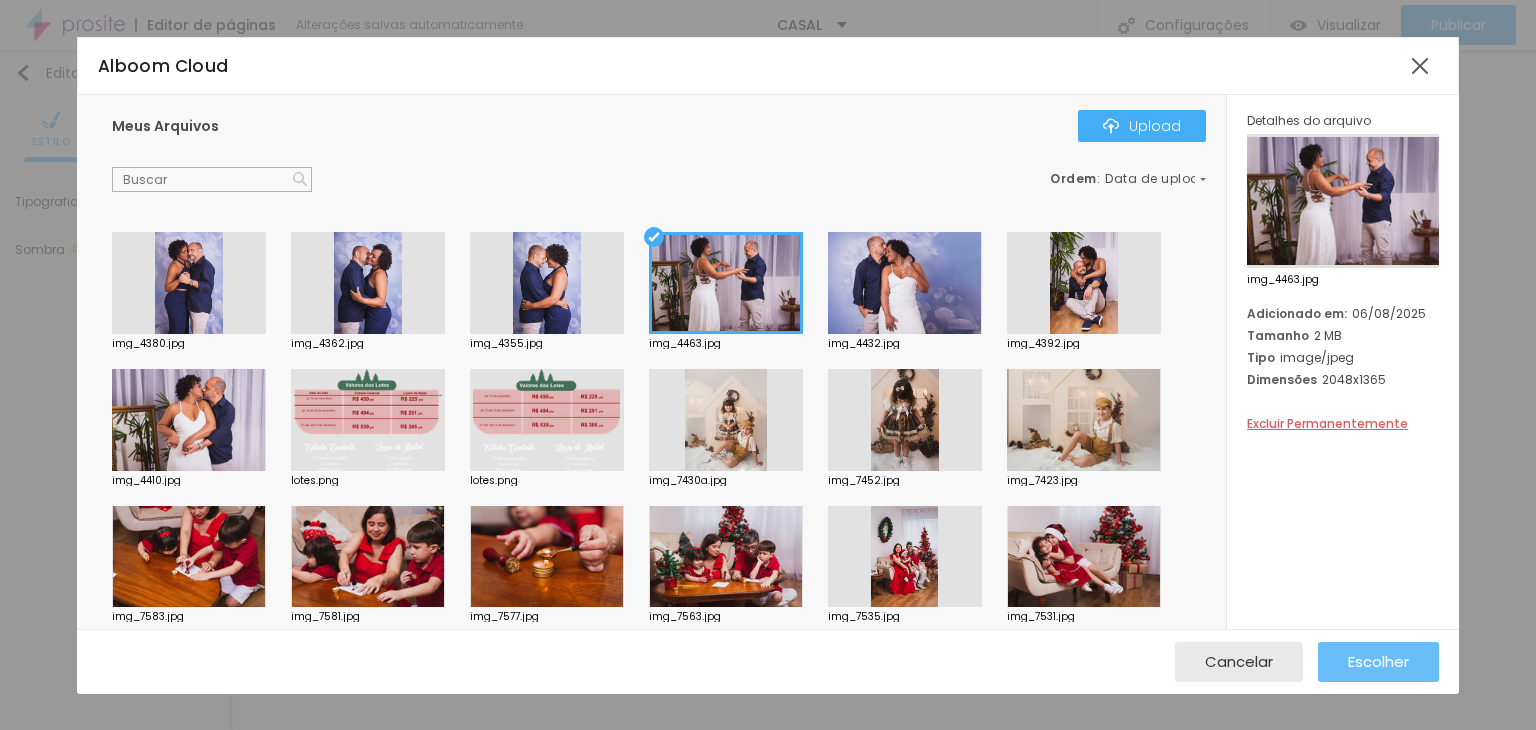 click on "Escolher" at bounding box center (1378, 661) 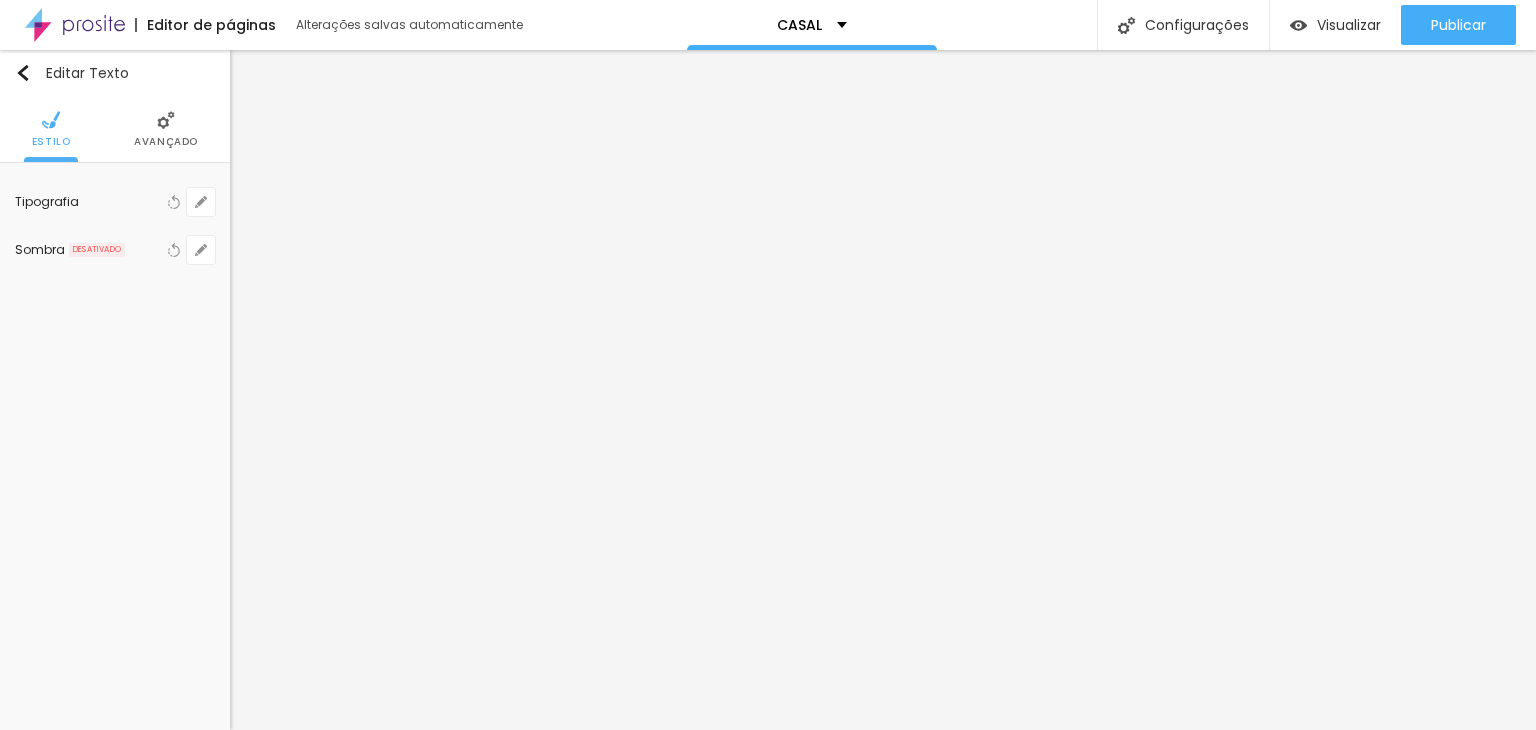 scroll, scrollTop: 126, scrollLeft: 0, axis: vertical 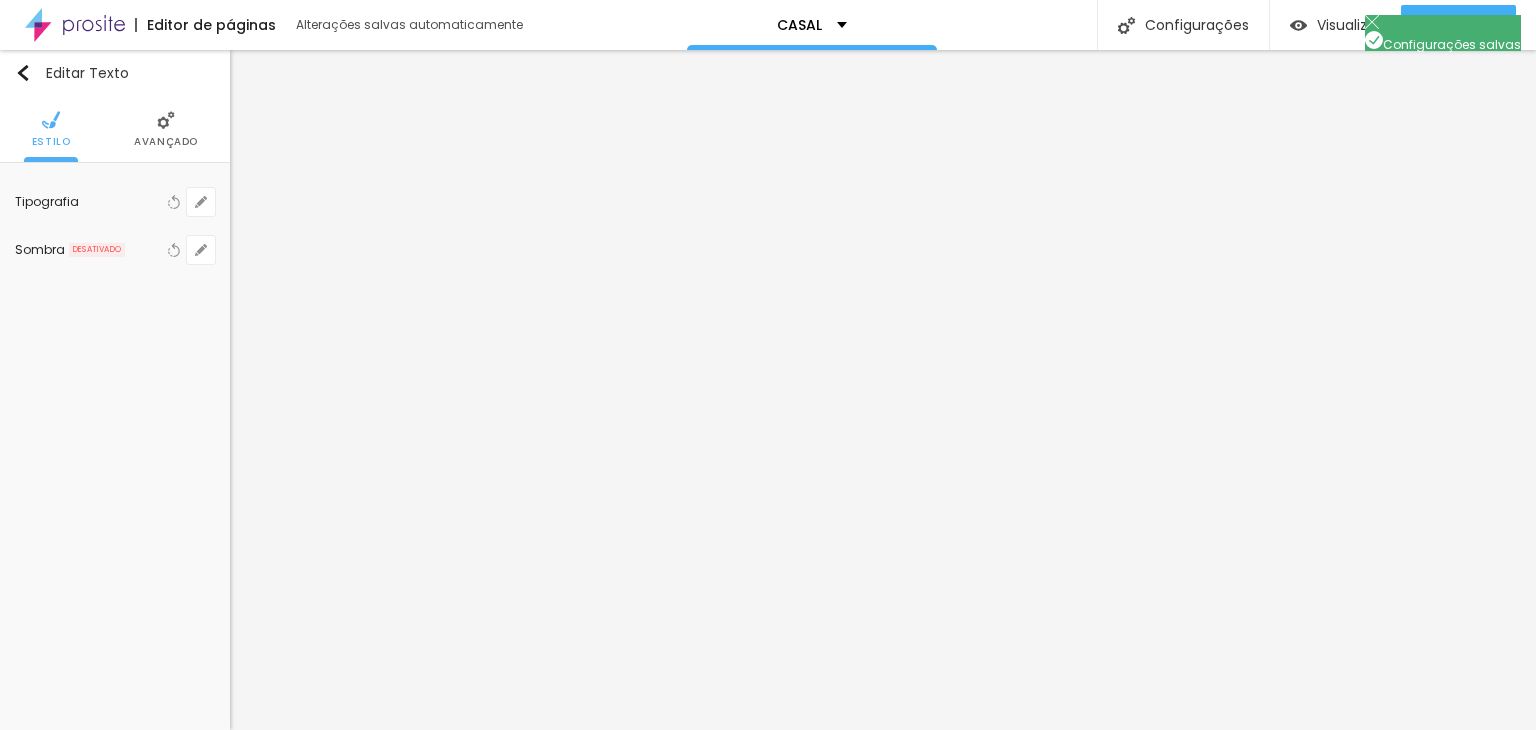 click at bounding box center (768, 751) 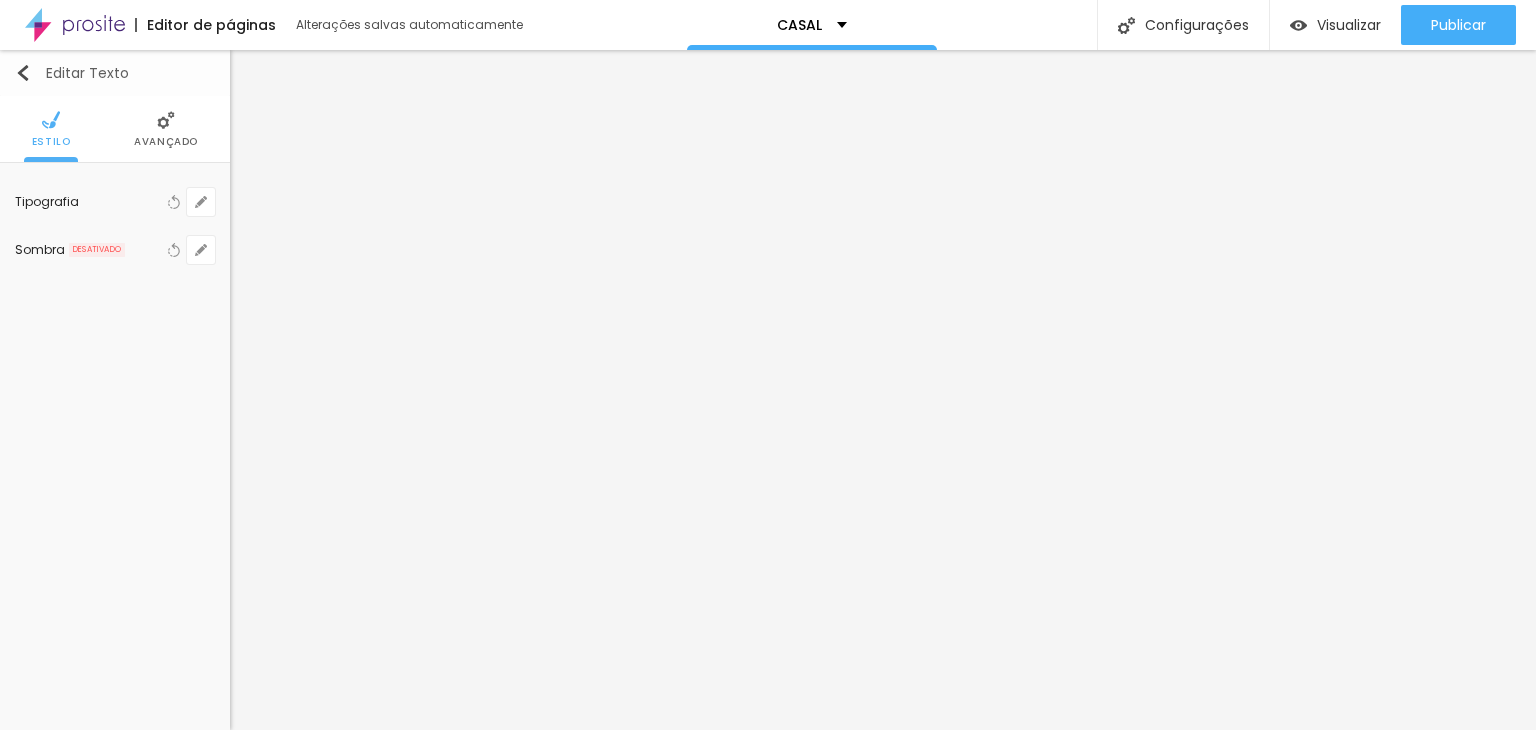 click at bounding box center [23, 73] 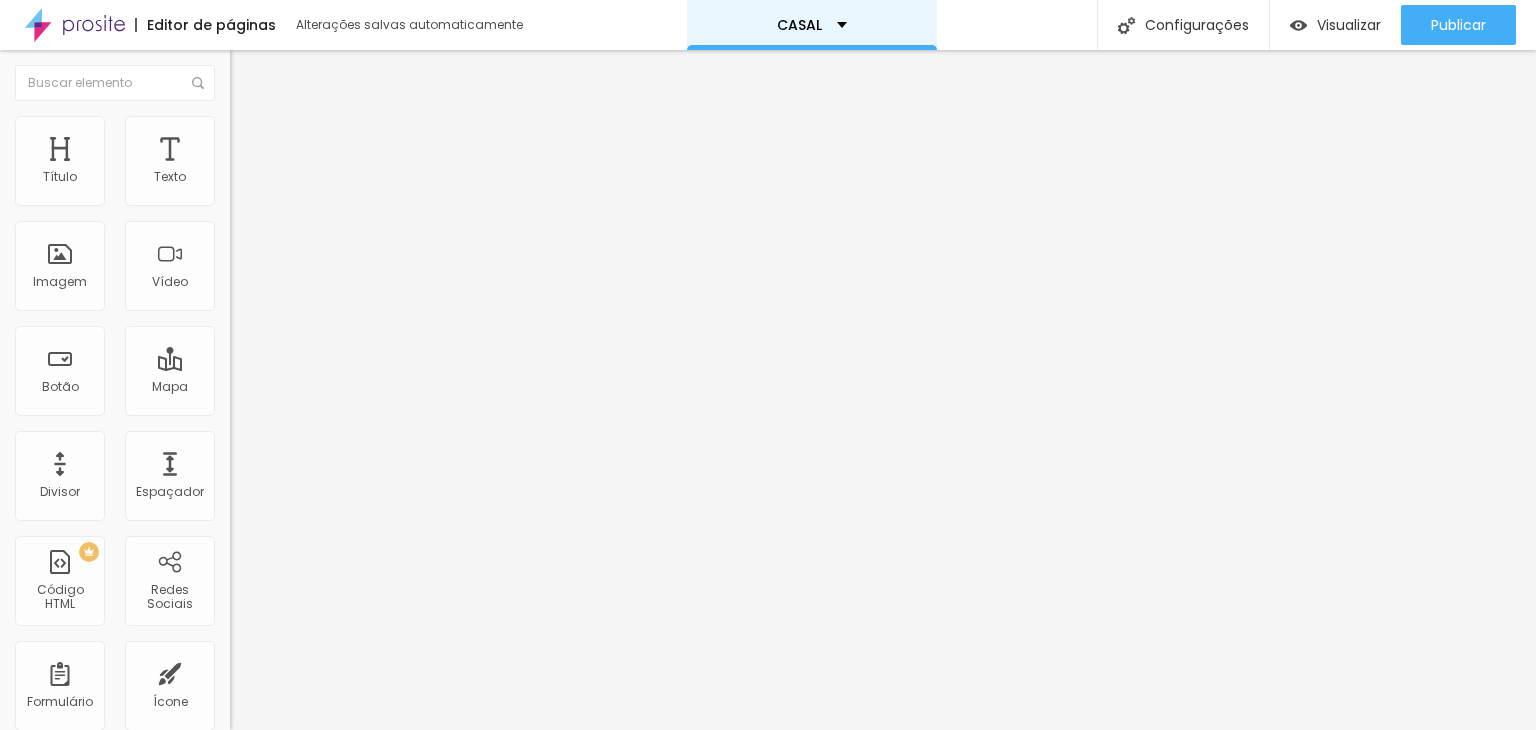 click on "CASAL" at bounding box center [812, 25] 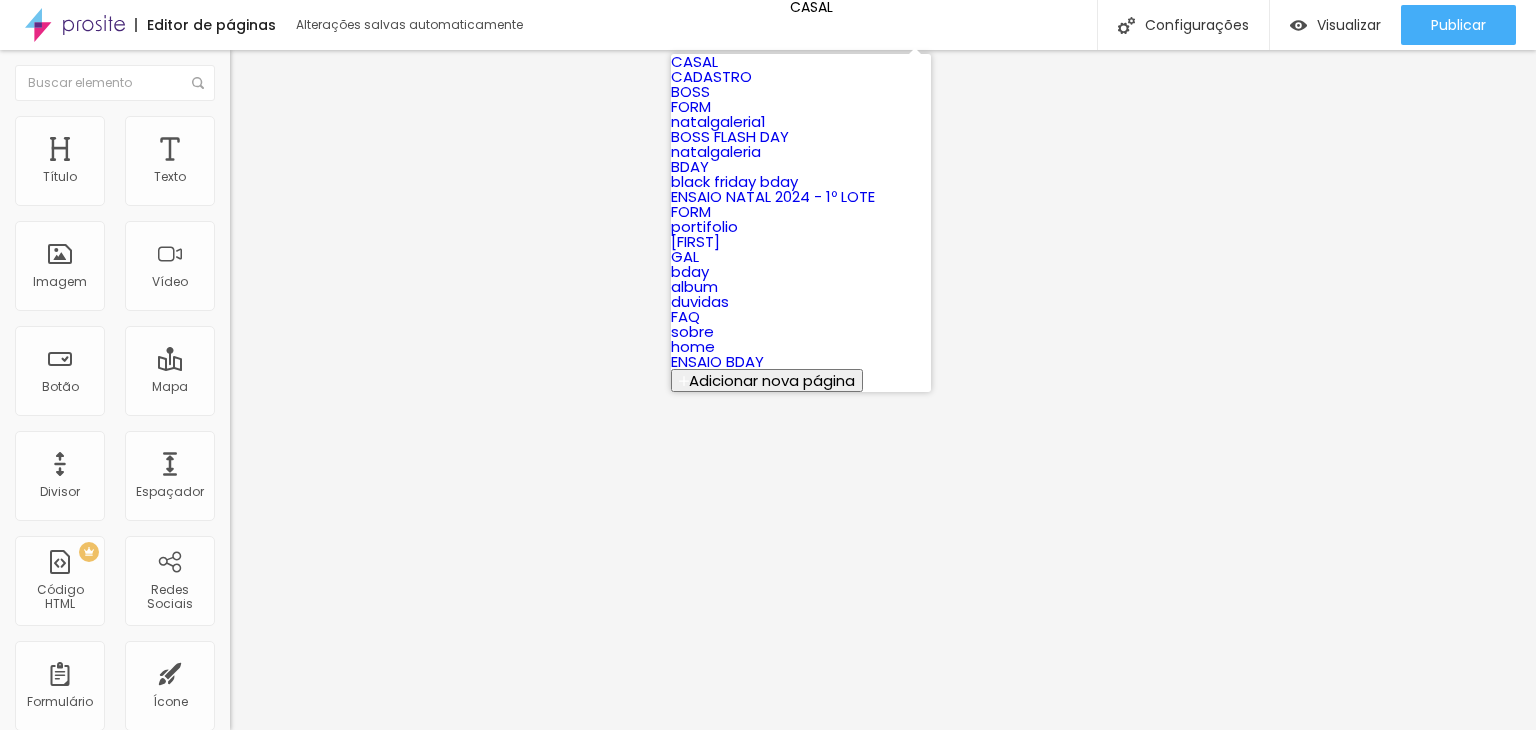 scroll, scrollTop: 0, scrollLeft: 0, axis: both 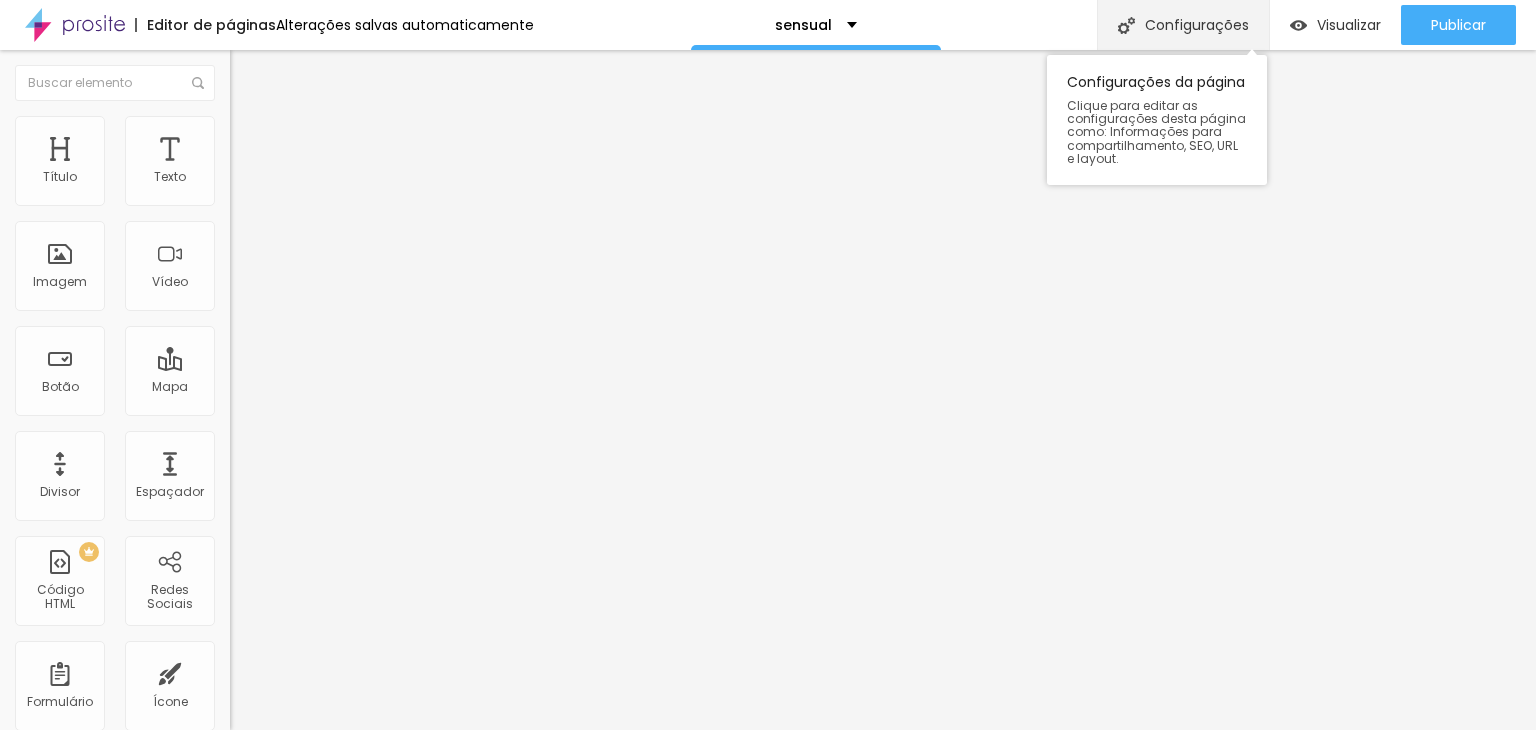 click on "Configurações" at bounding box center [1183, 25] 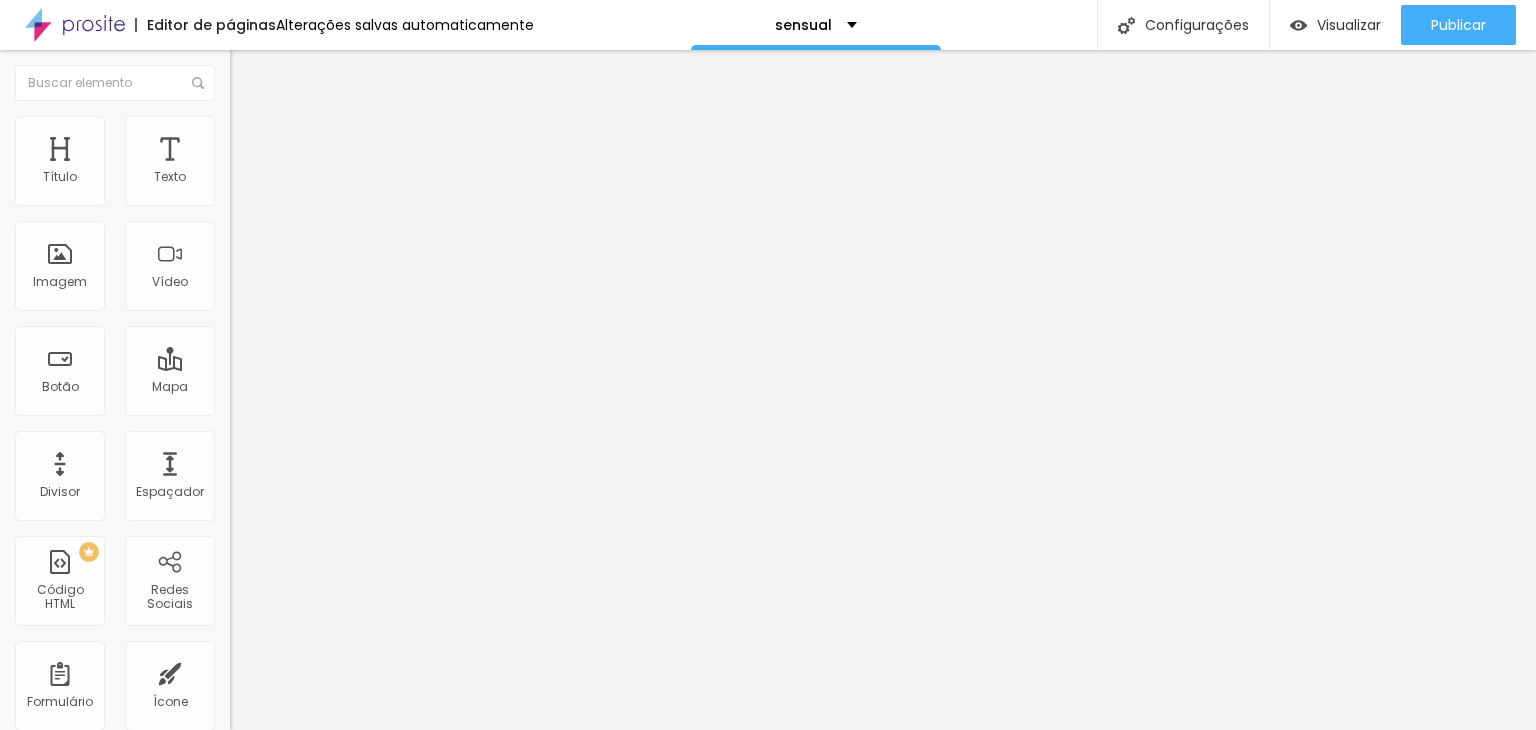 click at bounding box center [768, 751] 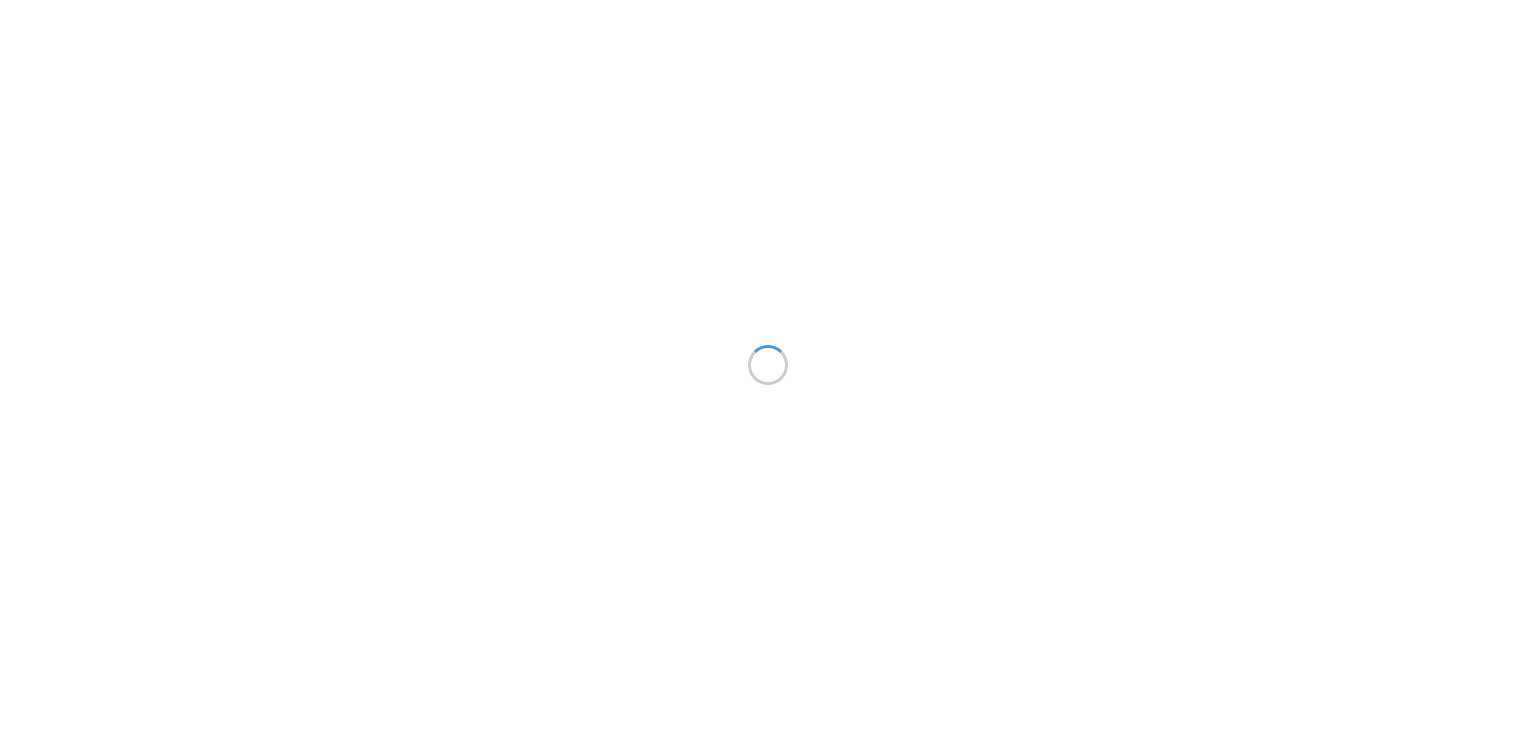 scroll, scrollTop: 0, scrollLeft: 0, axis: both 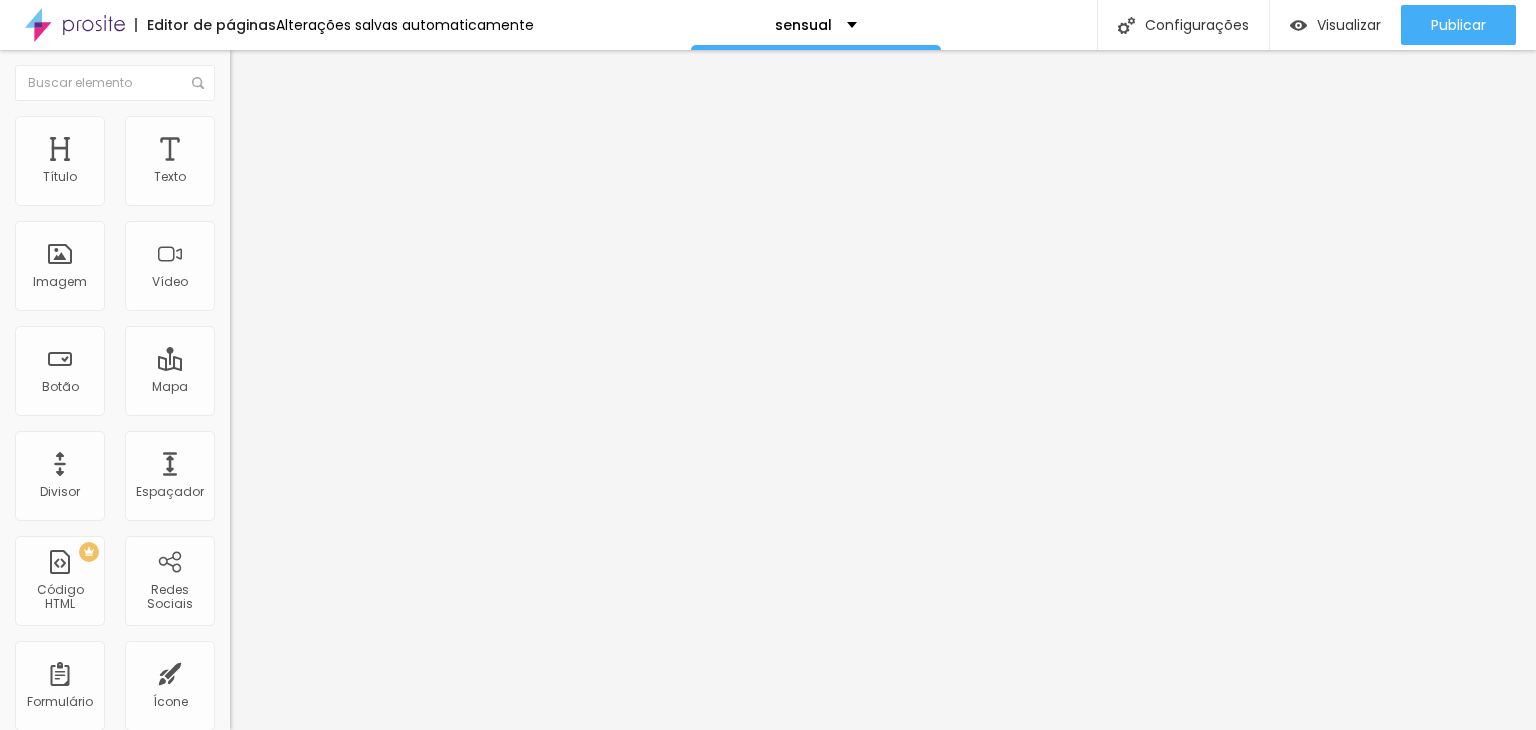 click on "Titulo 3" at bounding box center [258, 194] 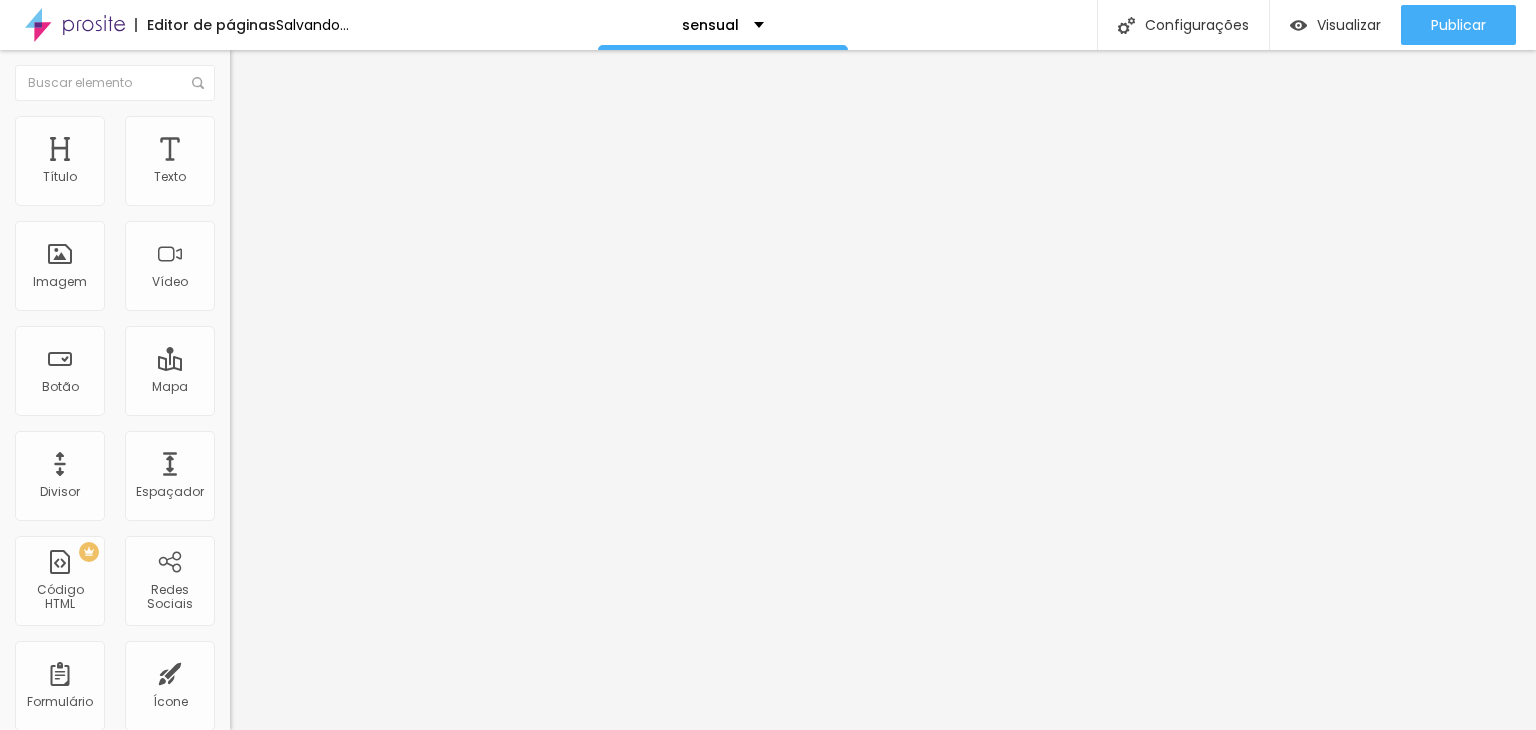type on "18" 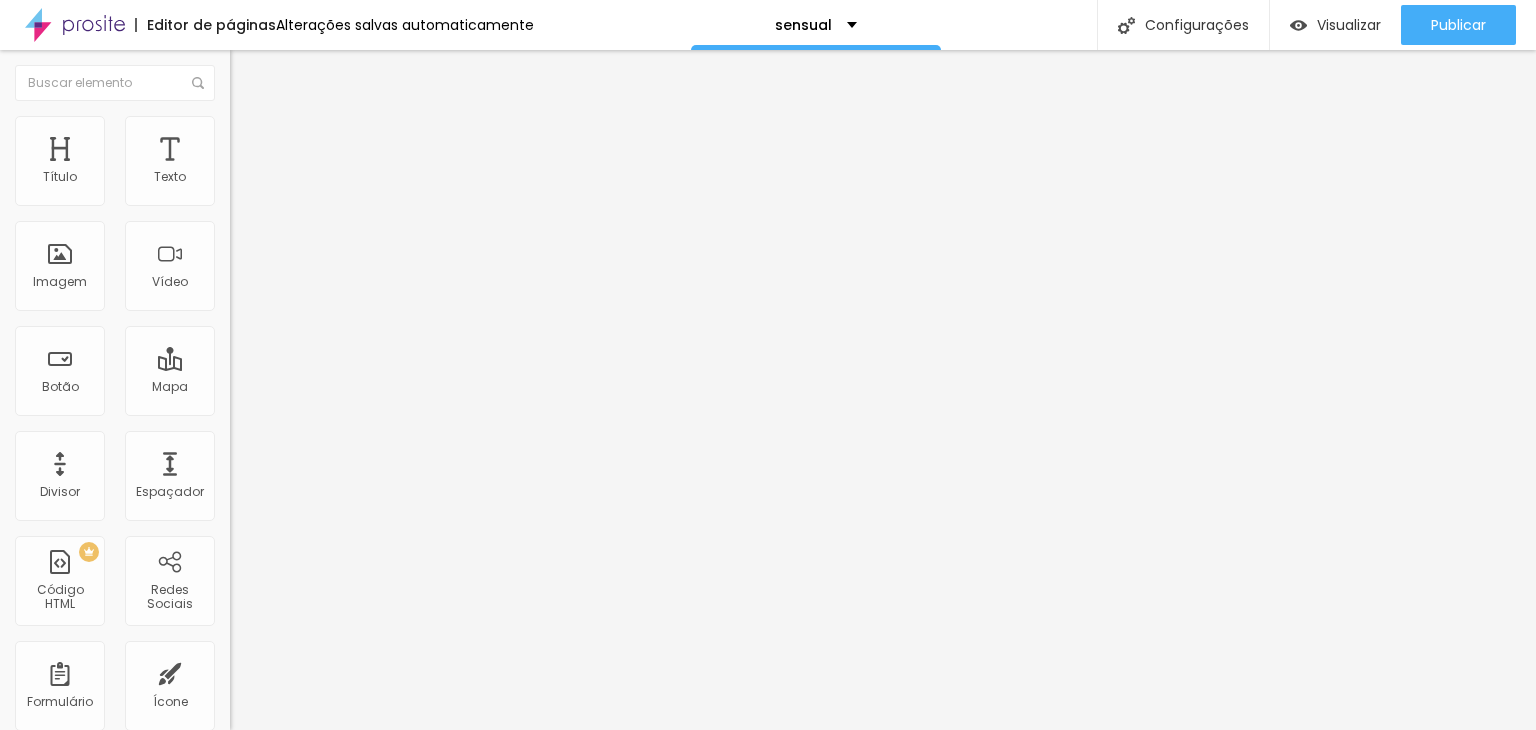 click on "Trocar imagem" at bounding box center (284, 163) 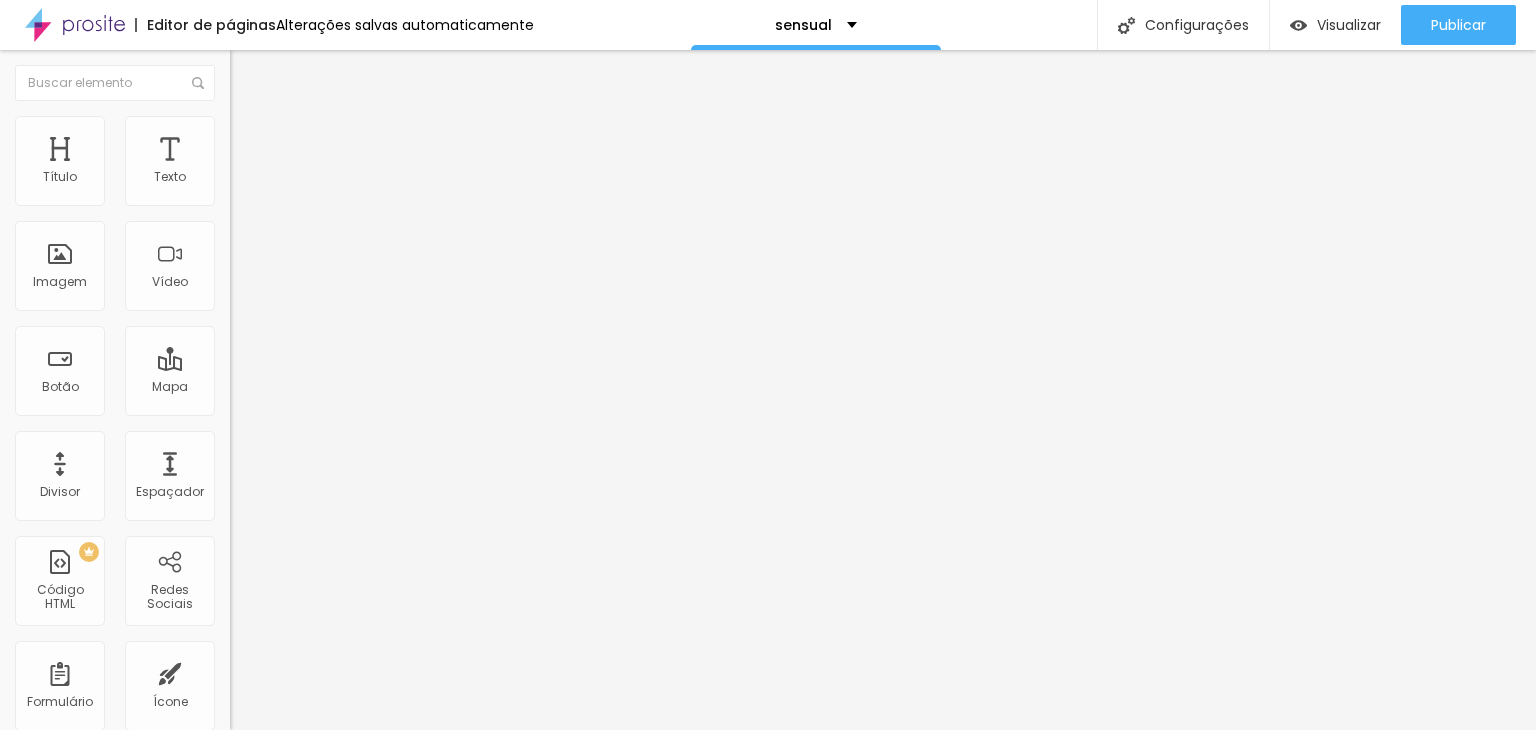 type on "95" 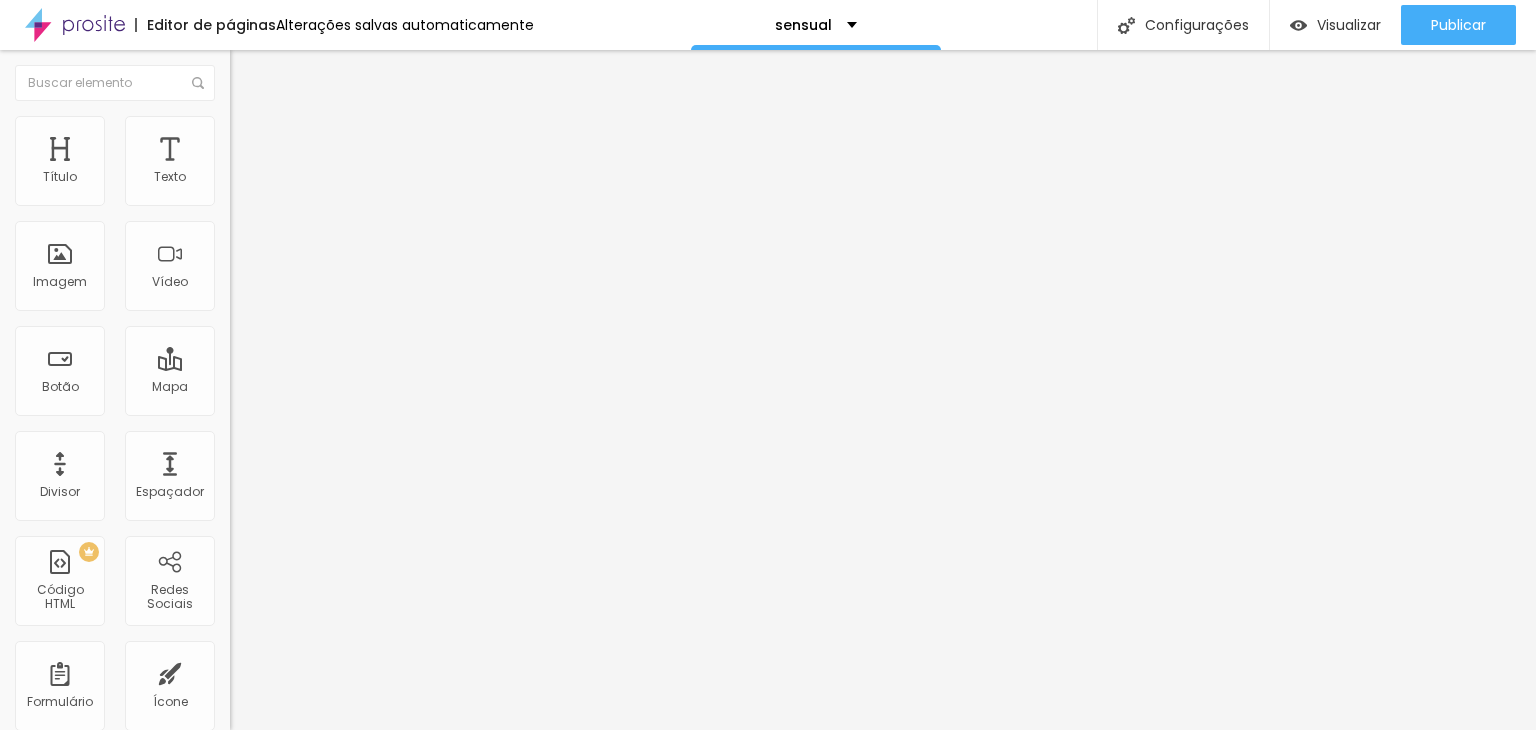type on "90" 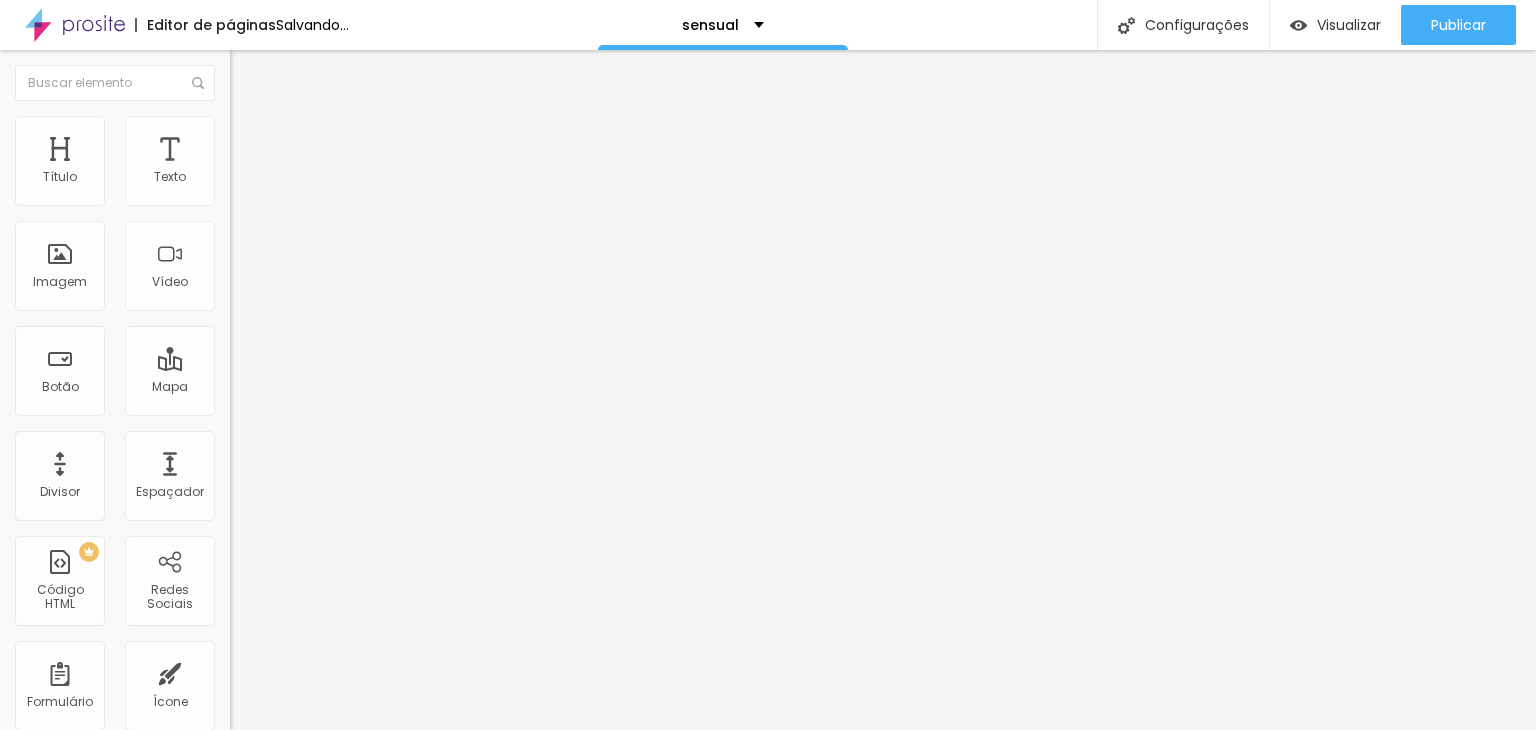 type on "85" 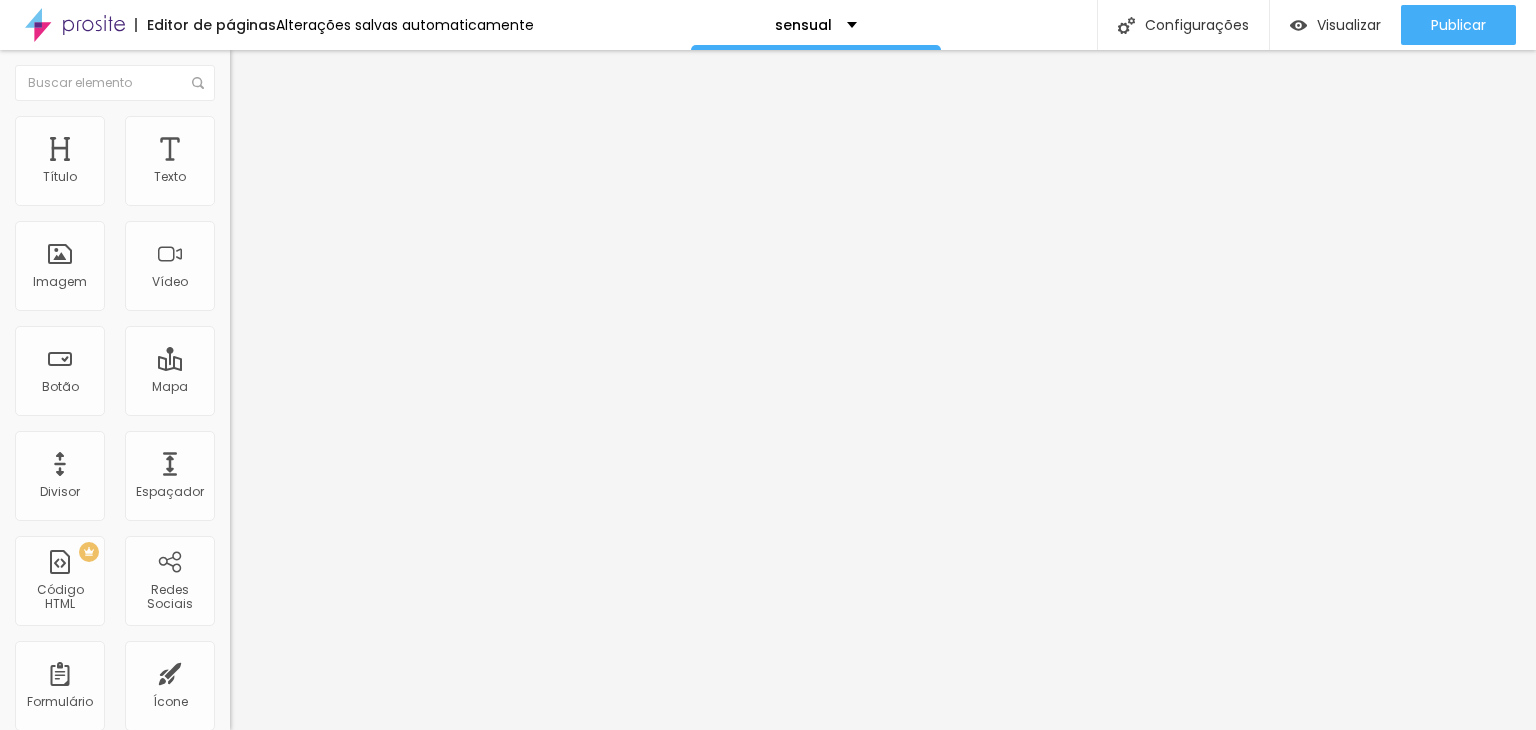 type on "70" 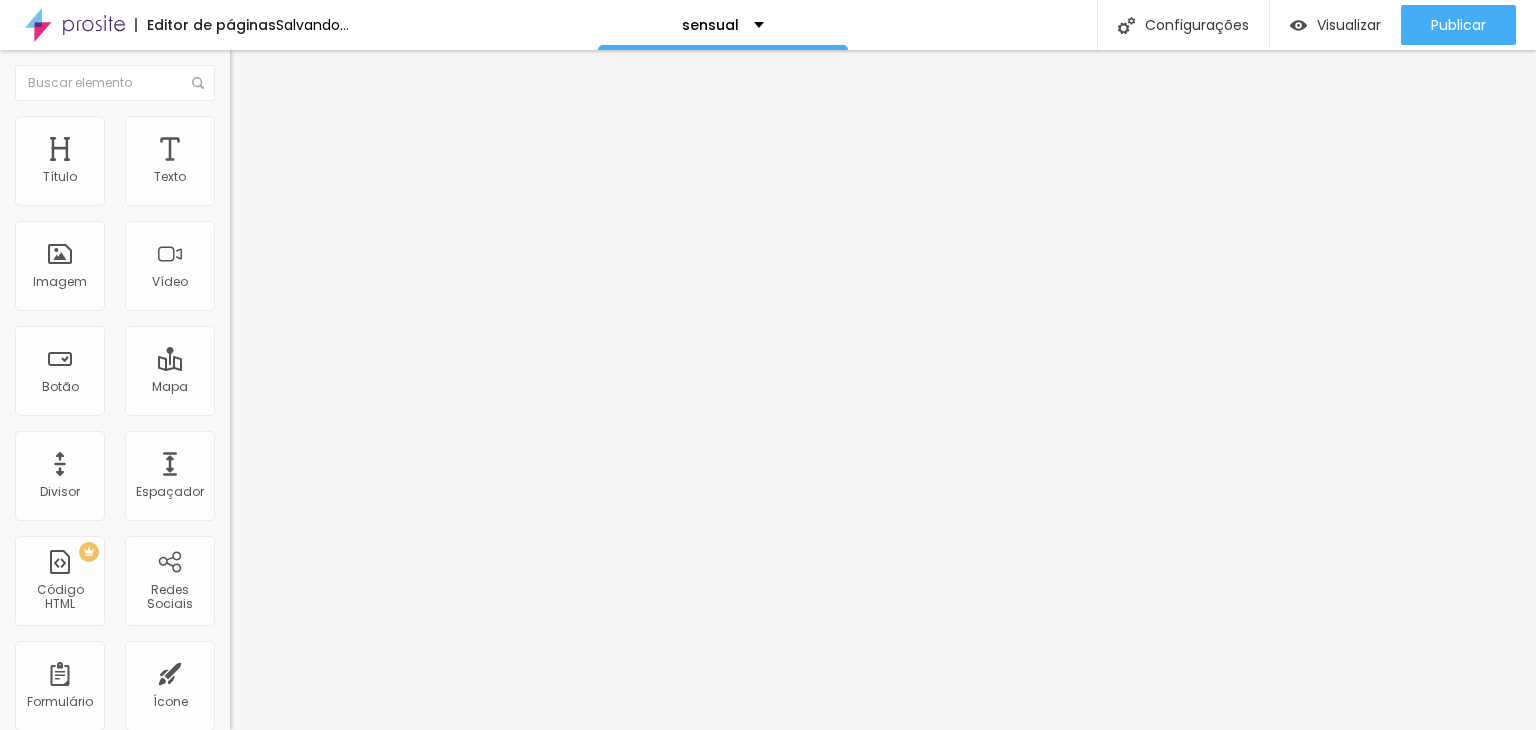 type on "55" 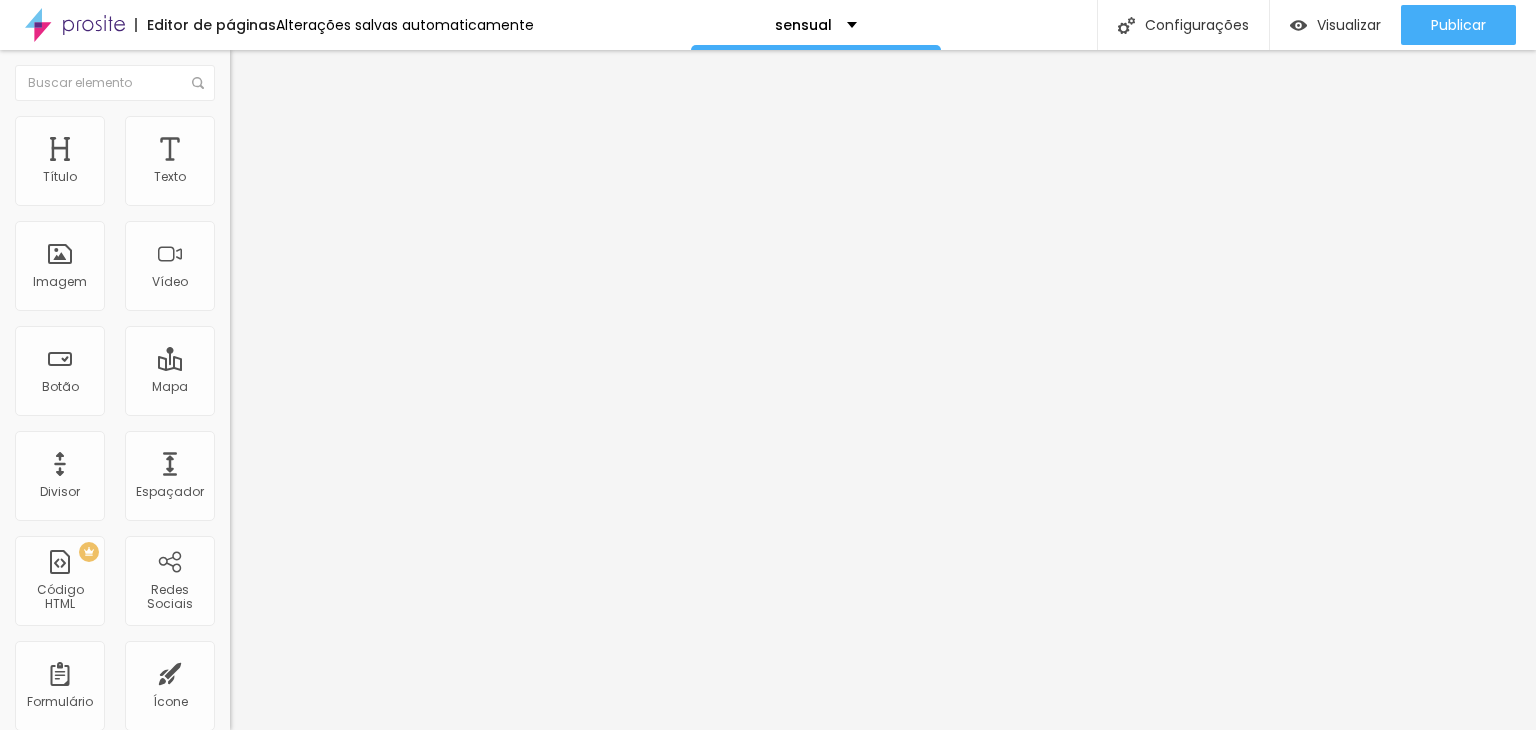 drag, startPoint x: 204, startPoint y: 215, endPoint x: 114, endPoint y: 211, distance: 90.088844 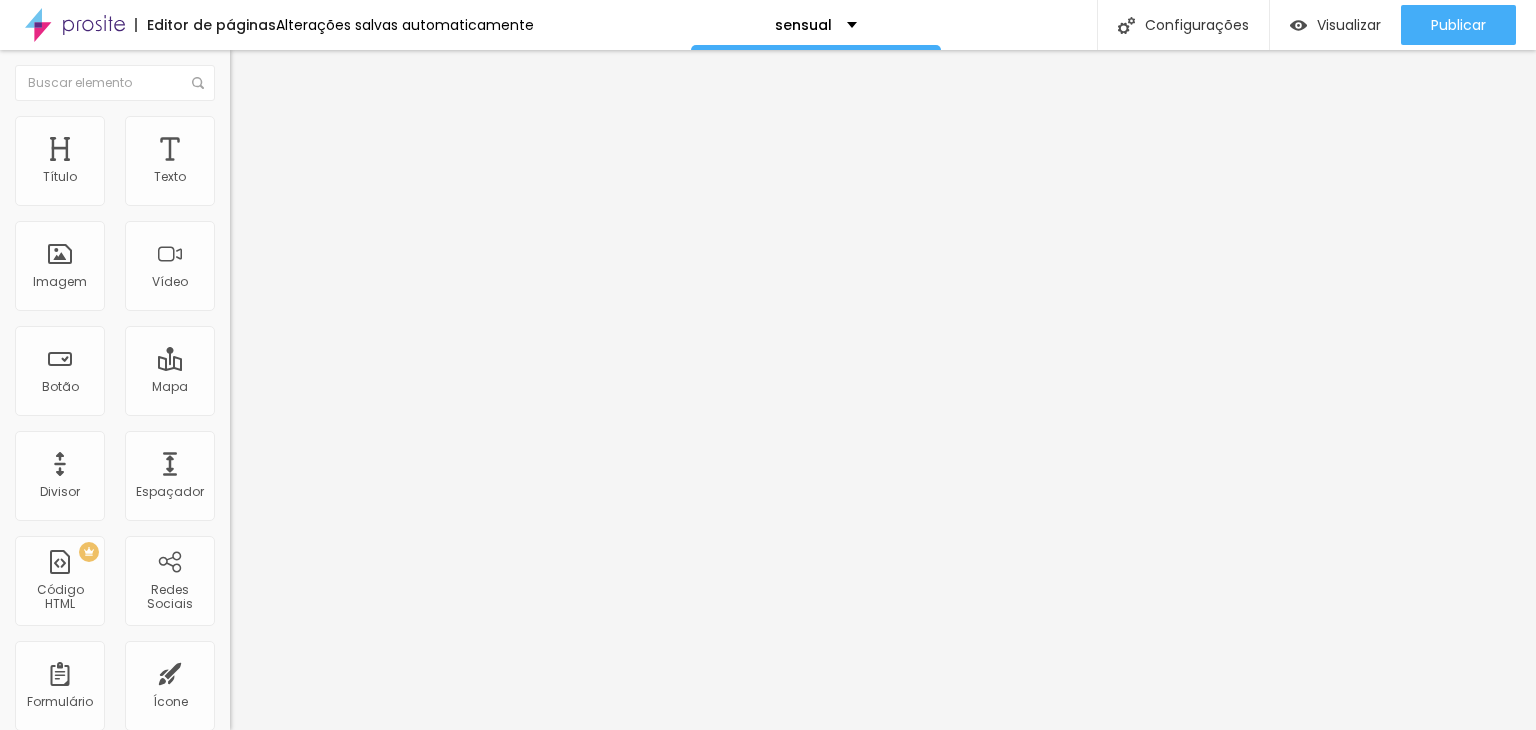 click on "Trocar imagem" at bounding box center (284, 163) 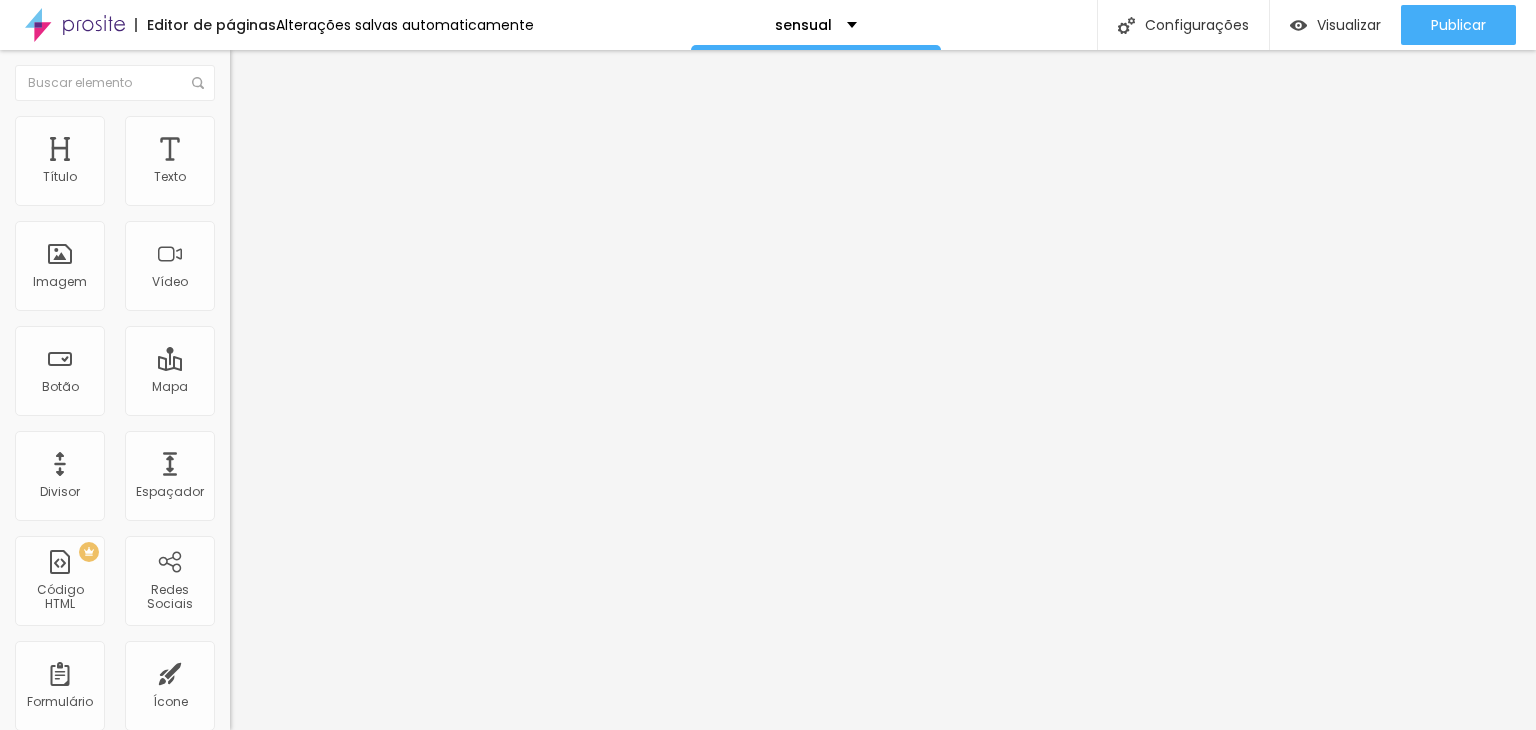 type on "95" 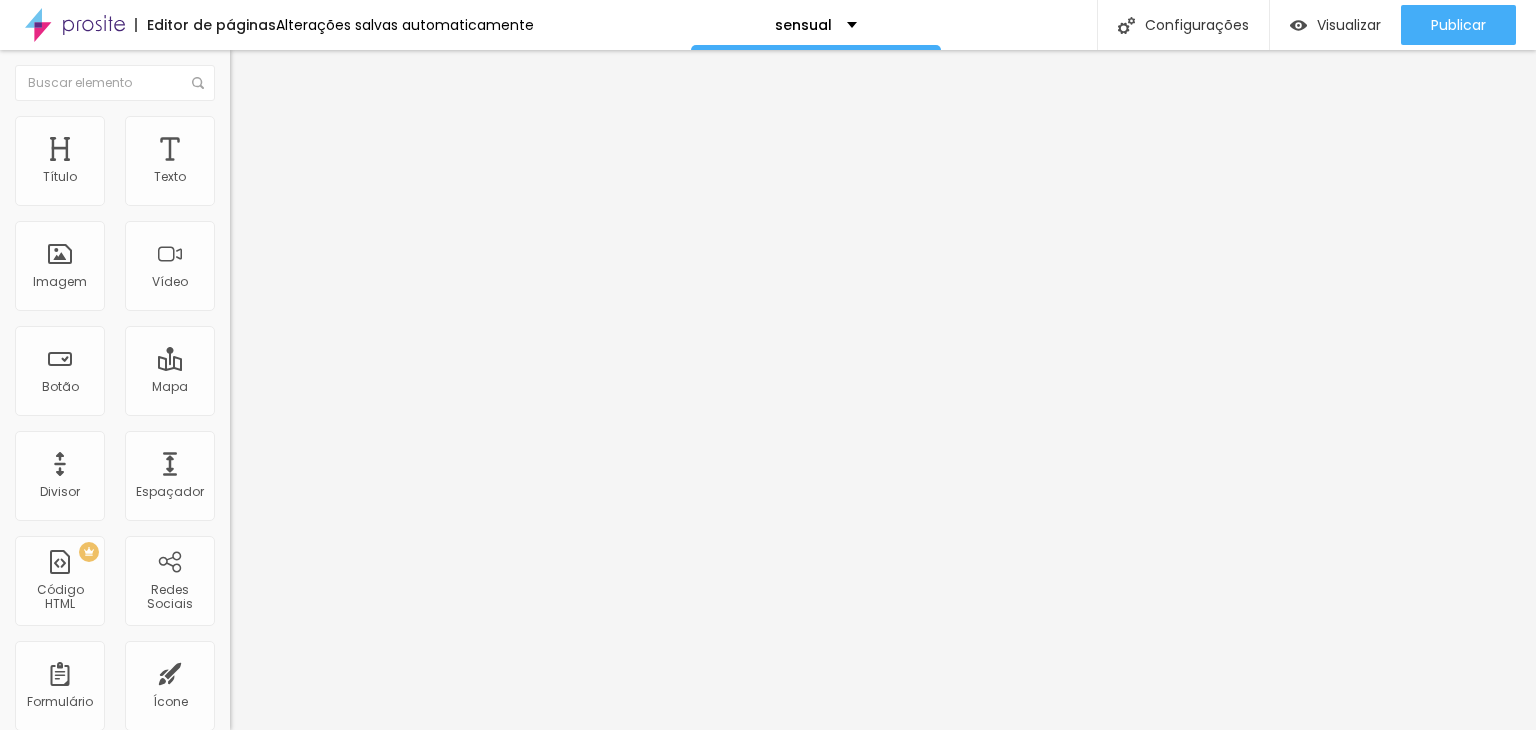 type on "80" 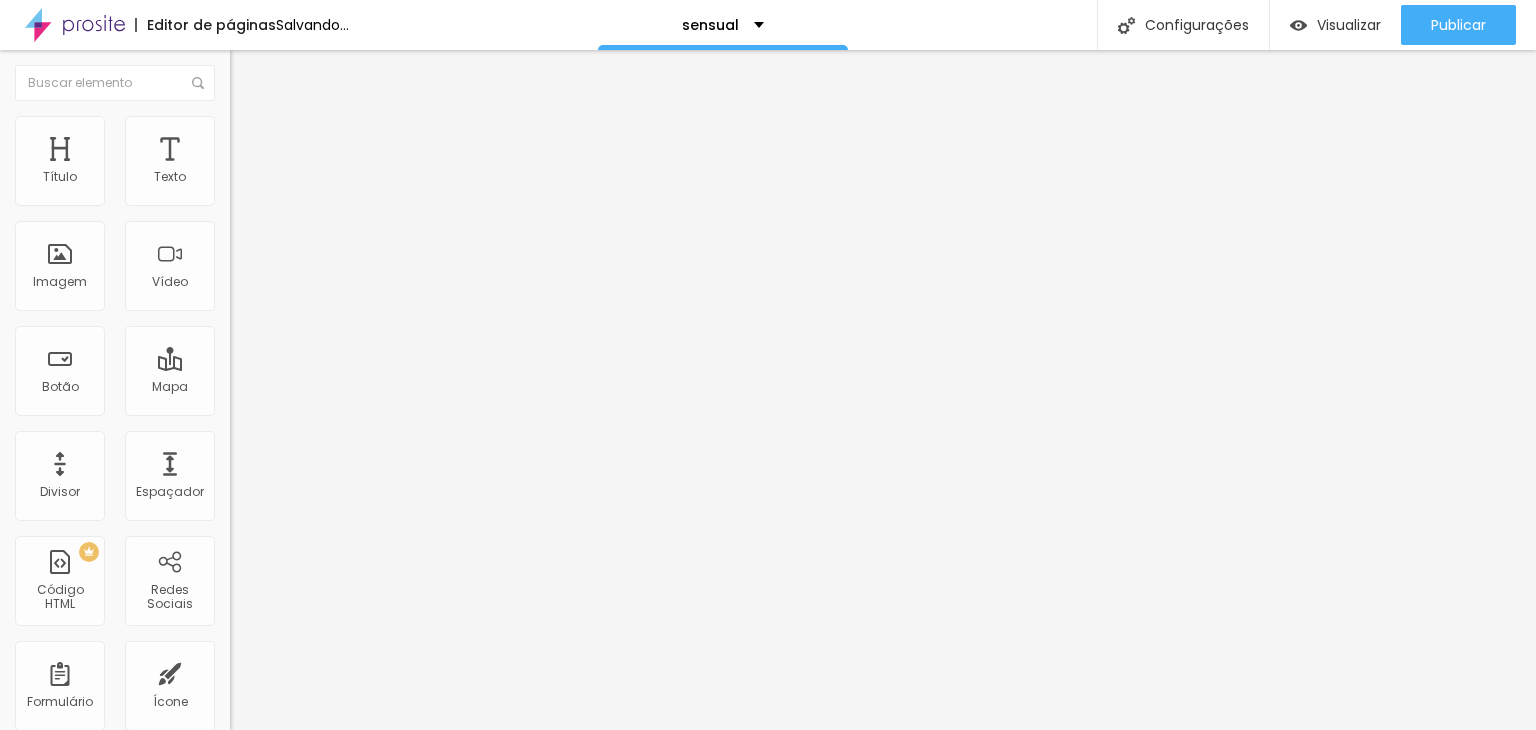 drag, startPoint x: 204, startPoint y: 213, endPoint x: 105, endPoint y: 216, distance: 99.04544 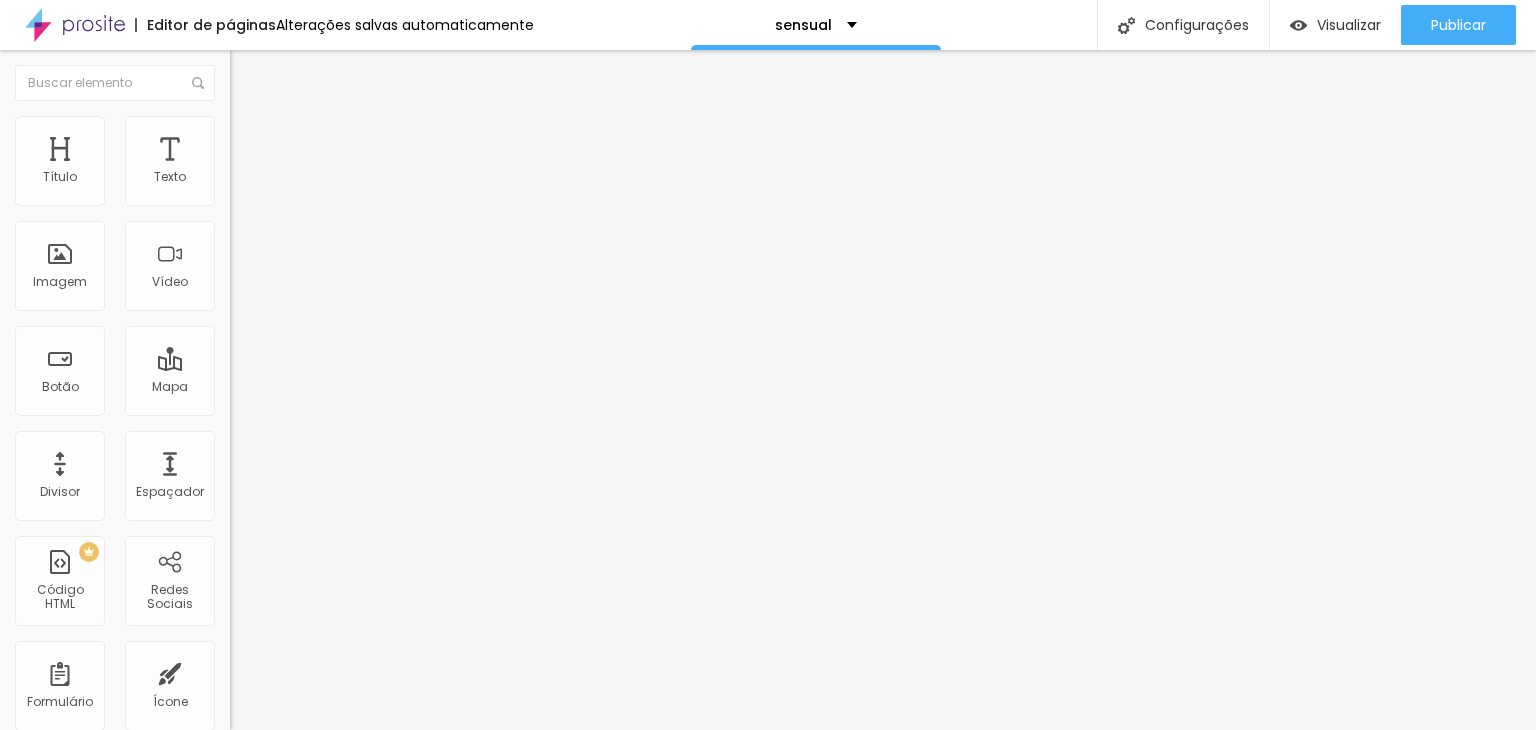 click on "Estilo" at bounding box center [345, 126] 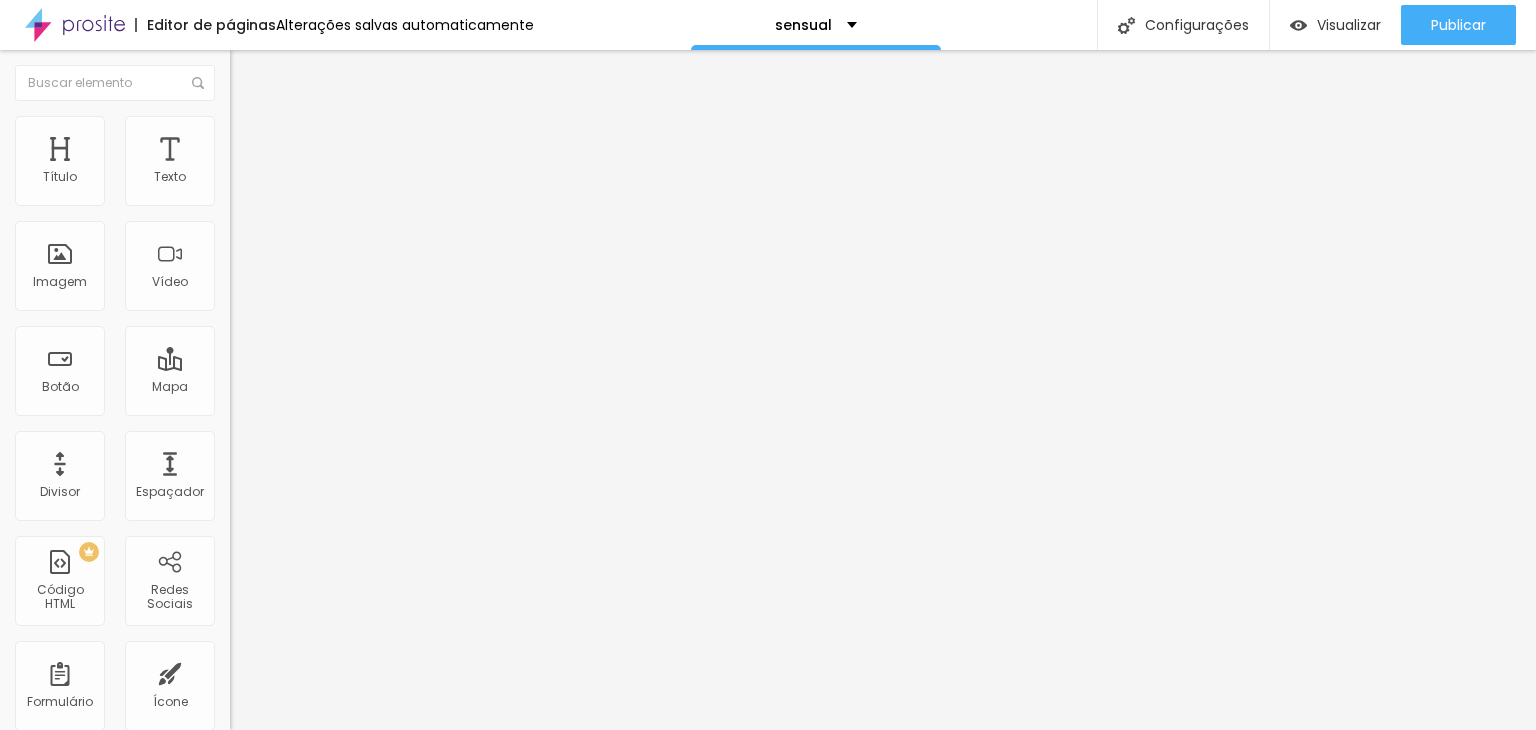 type on "55" 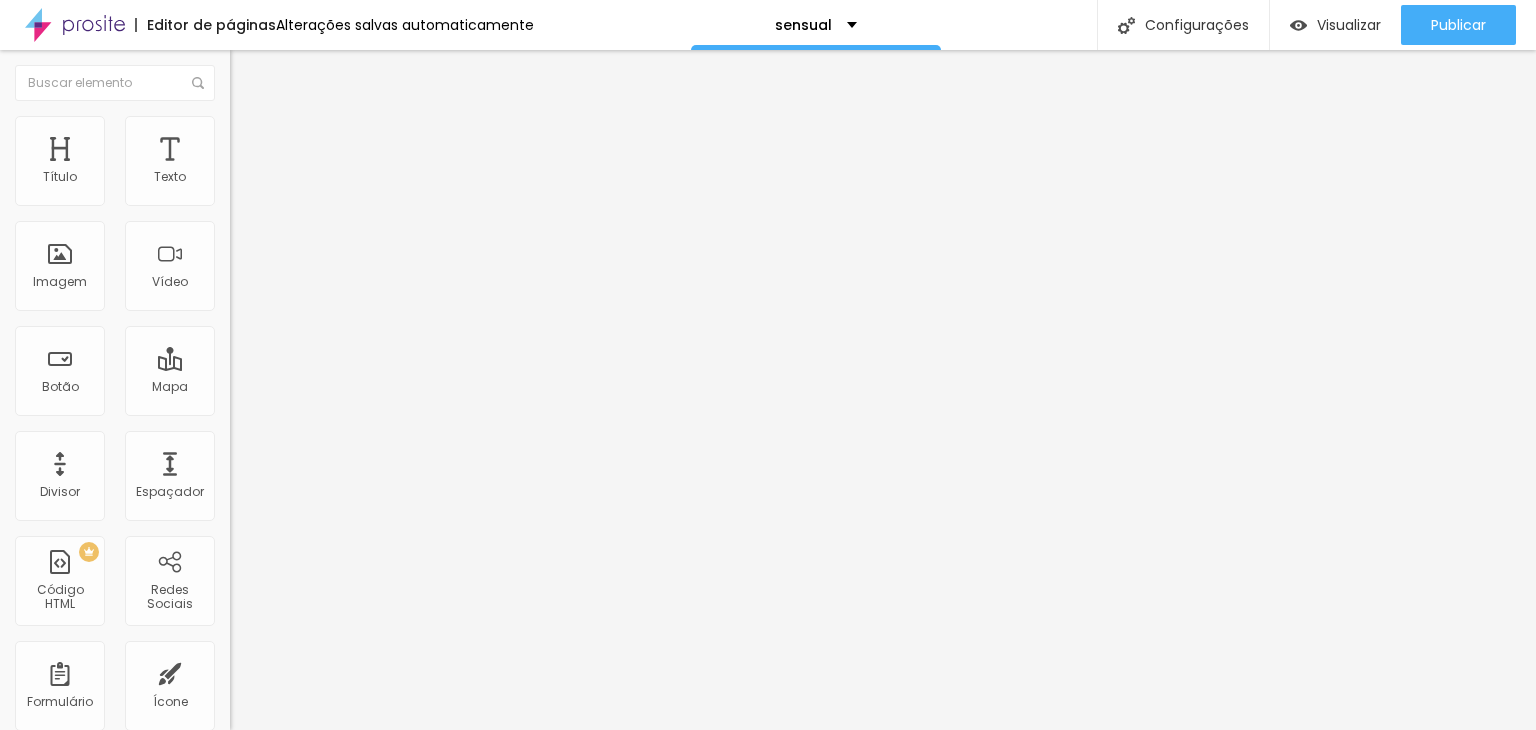 type on "60" 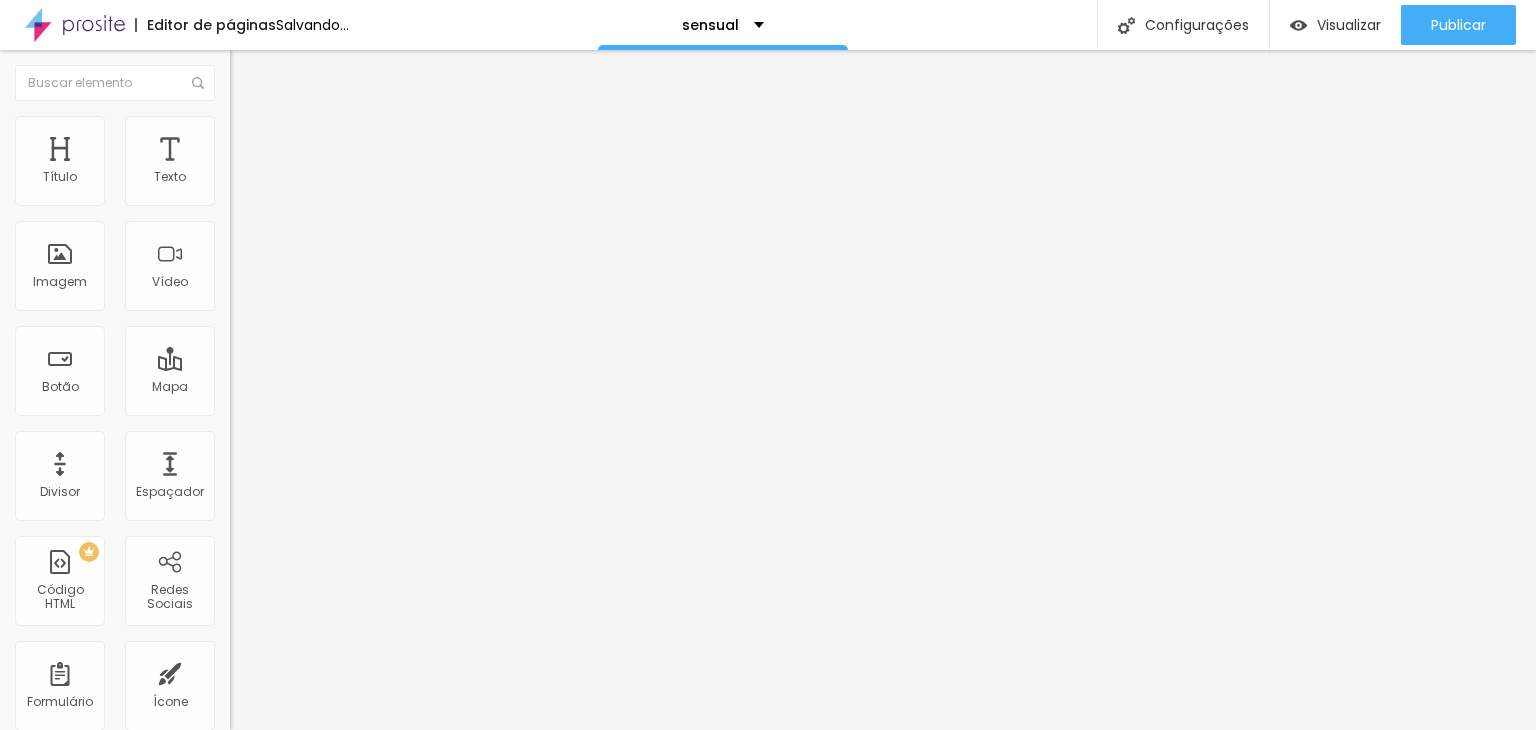 click on "Trocar imagem" at bounding box center (284, 163) 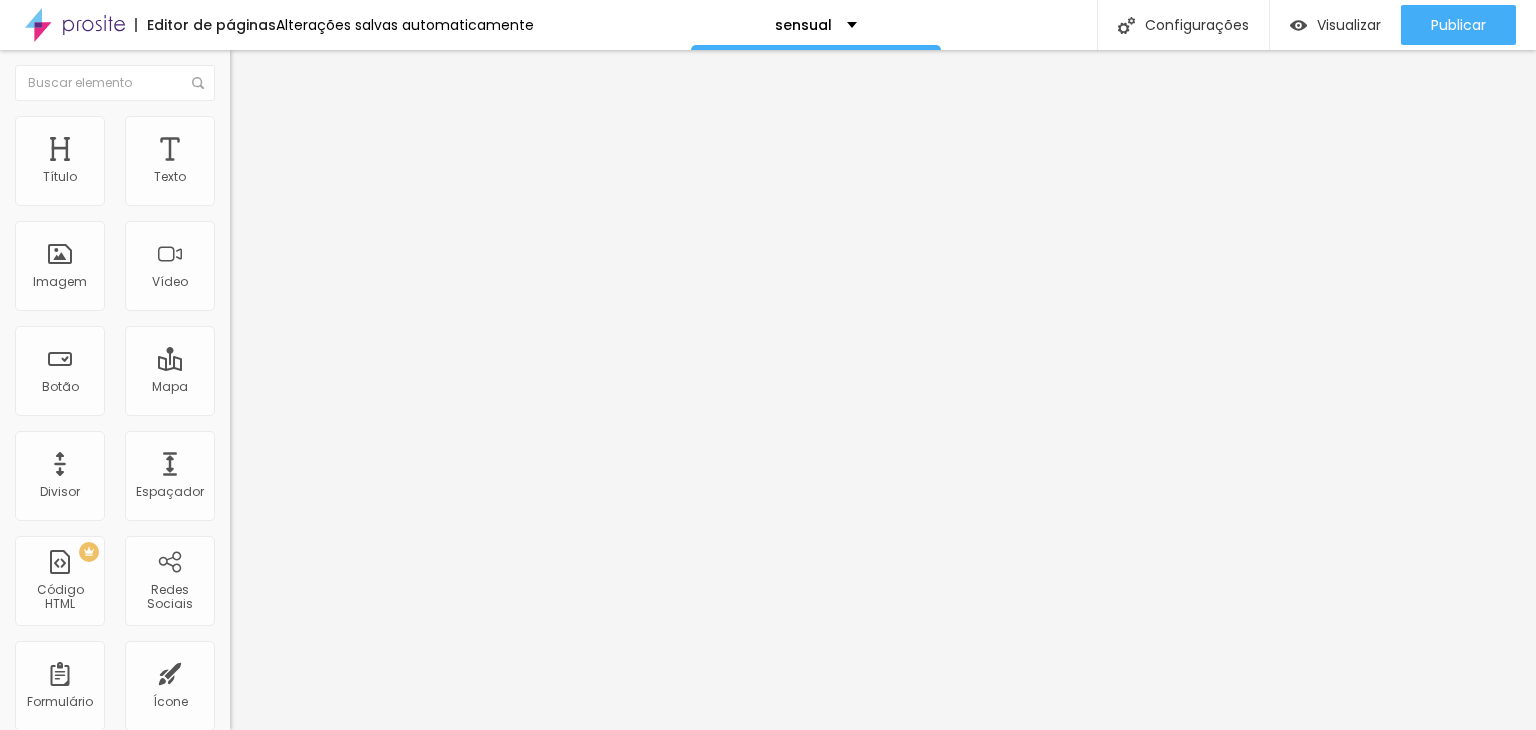 scroll, scrollTop: 4304, scrollLeft: 0, axis: vertical 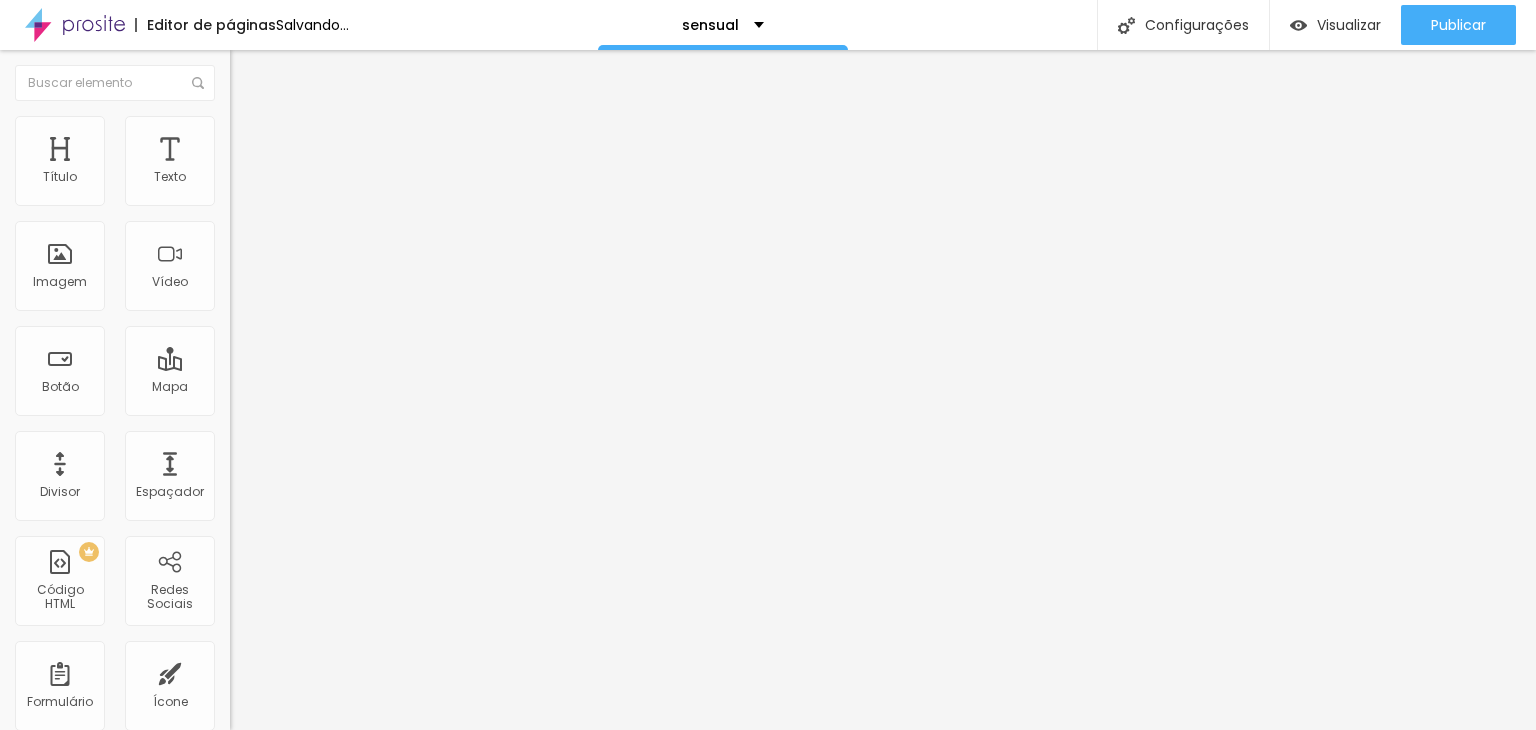 type on "95" 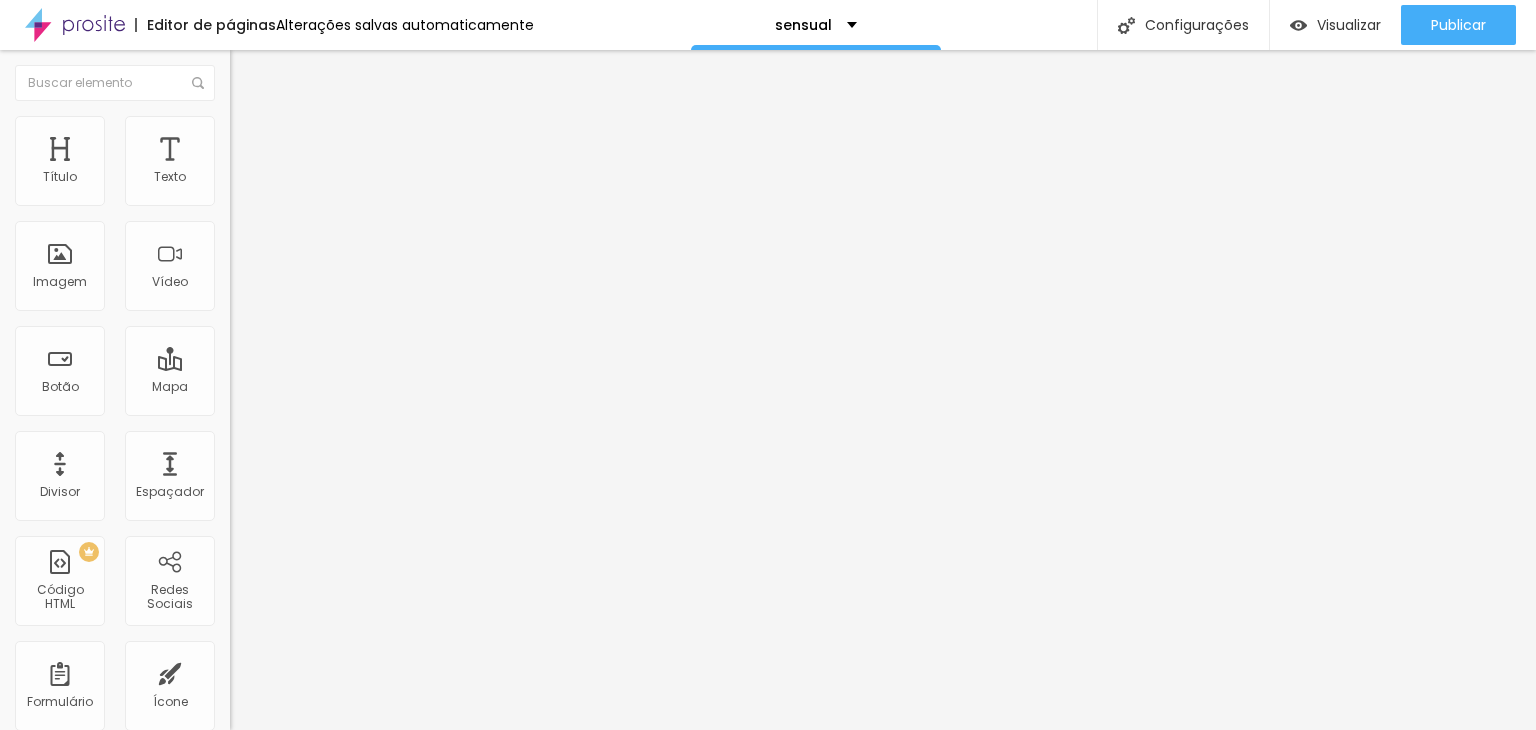 type on "90" 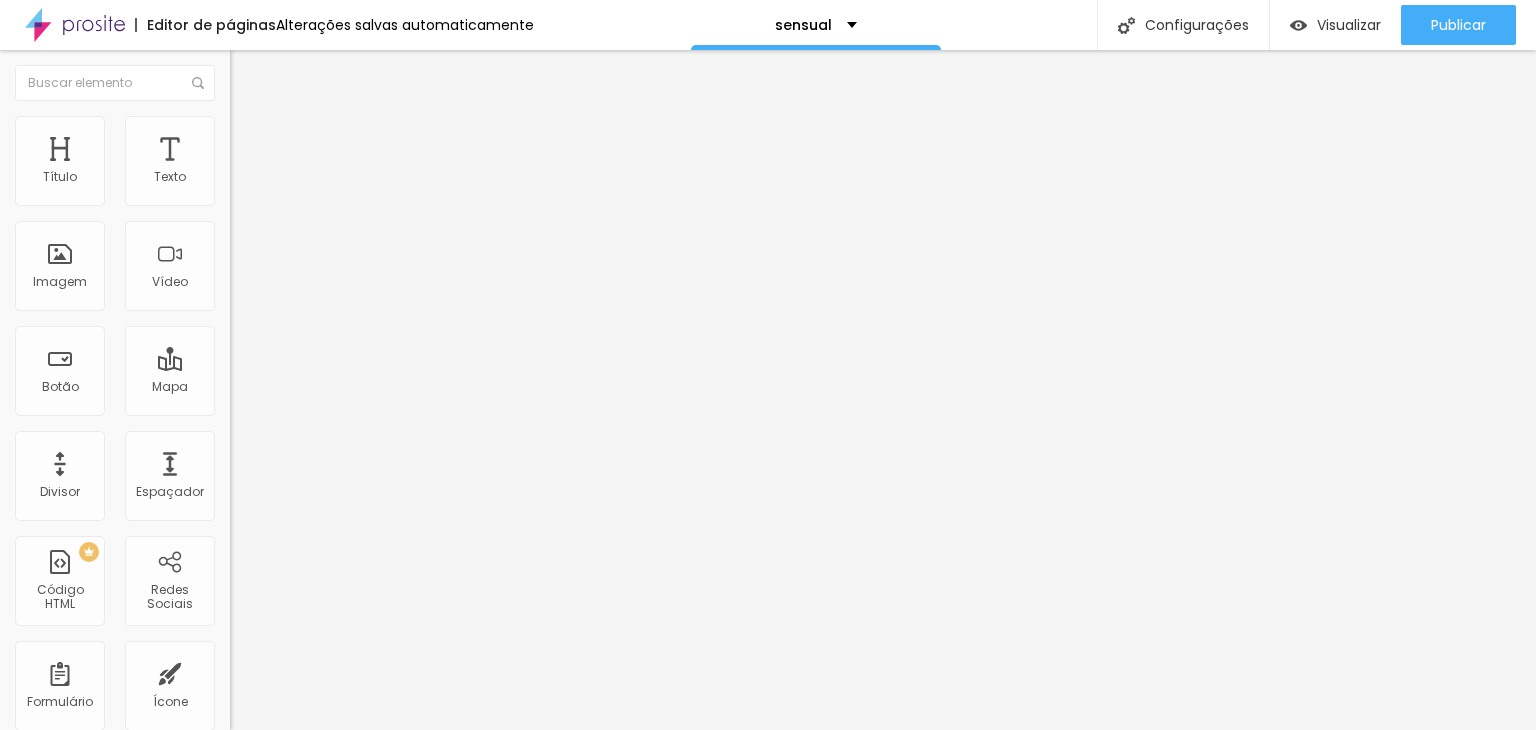 click on "Conteúdo" at bounding box center [345, 106] 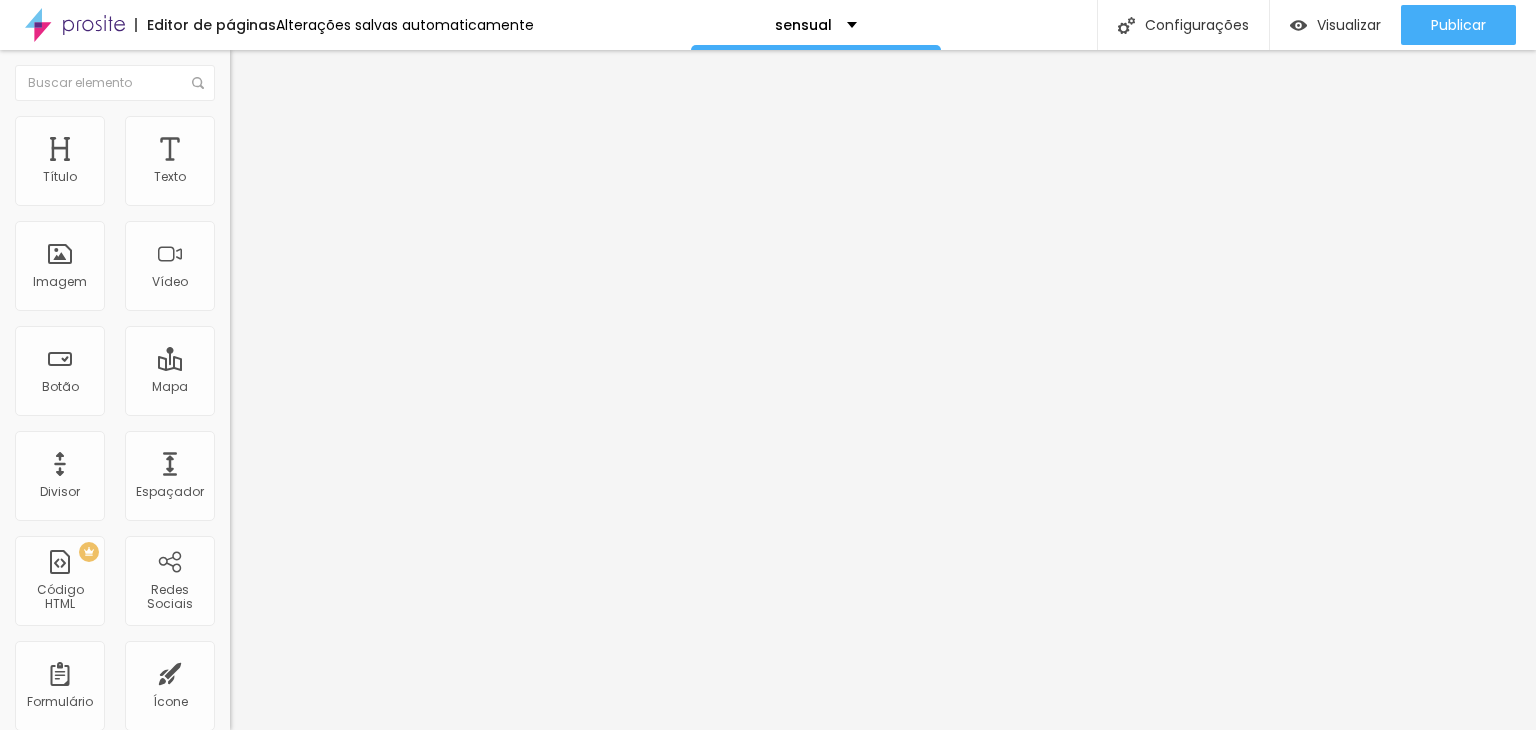 scroll, scrollTop: 1, scrollLeft: 152, axis: both 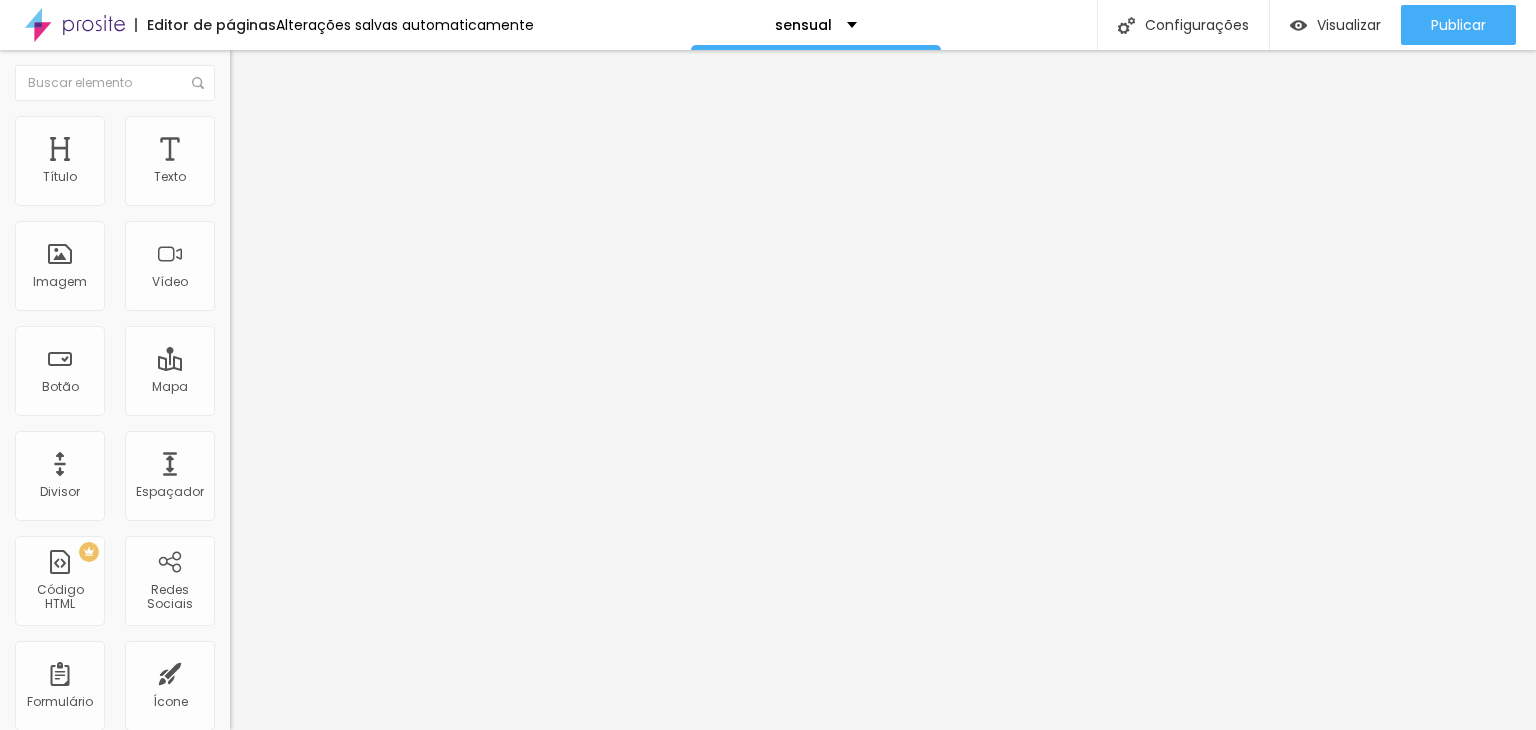 paste on "mlm9674-bday-rosas" 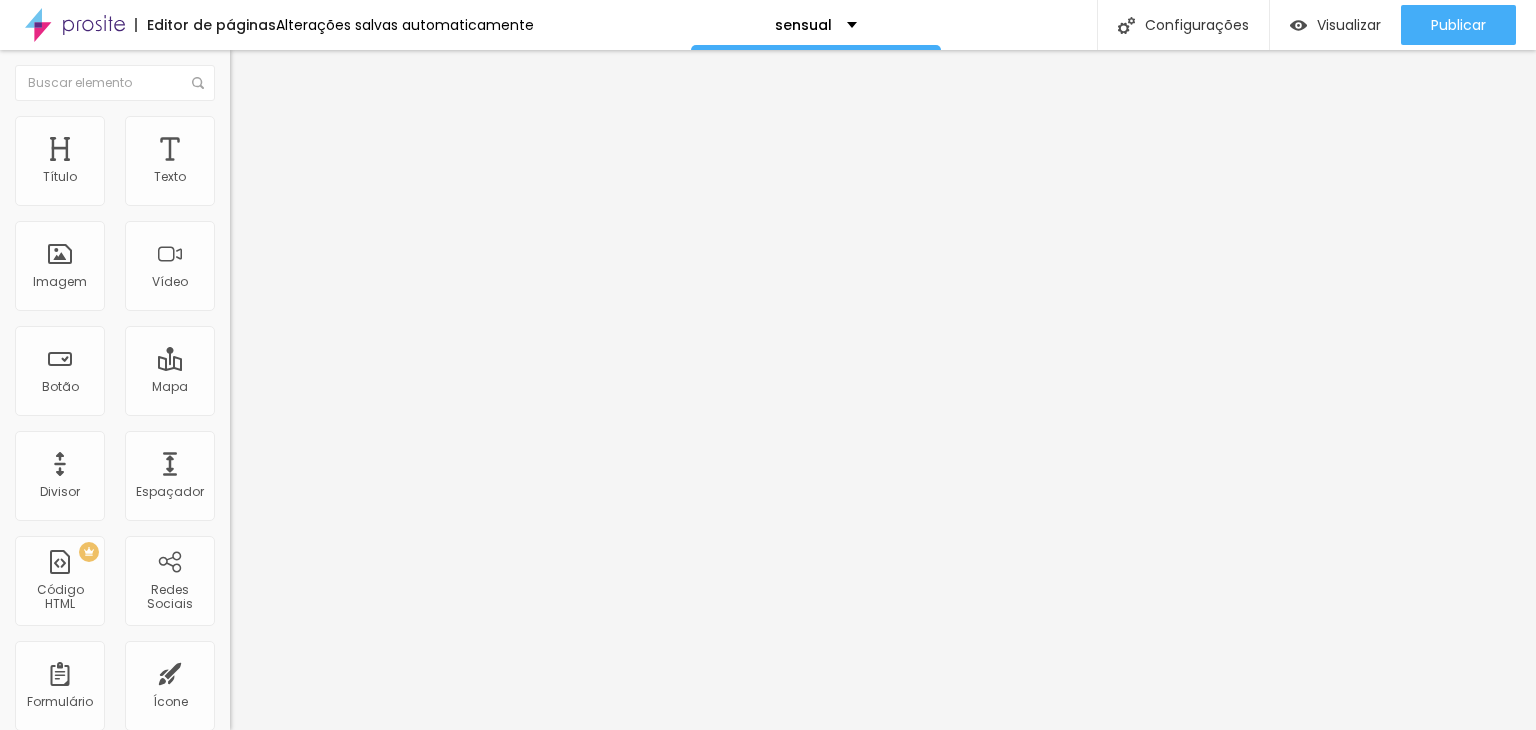 scroll, scrollTop: 0, scrollLeft: 180, axis: horizontal 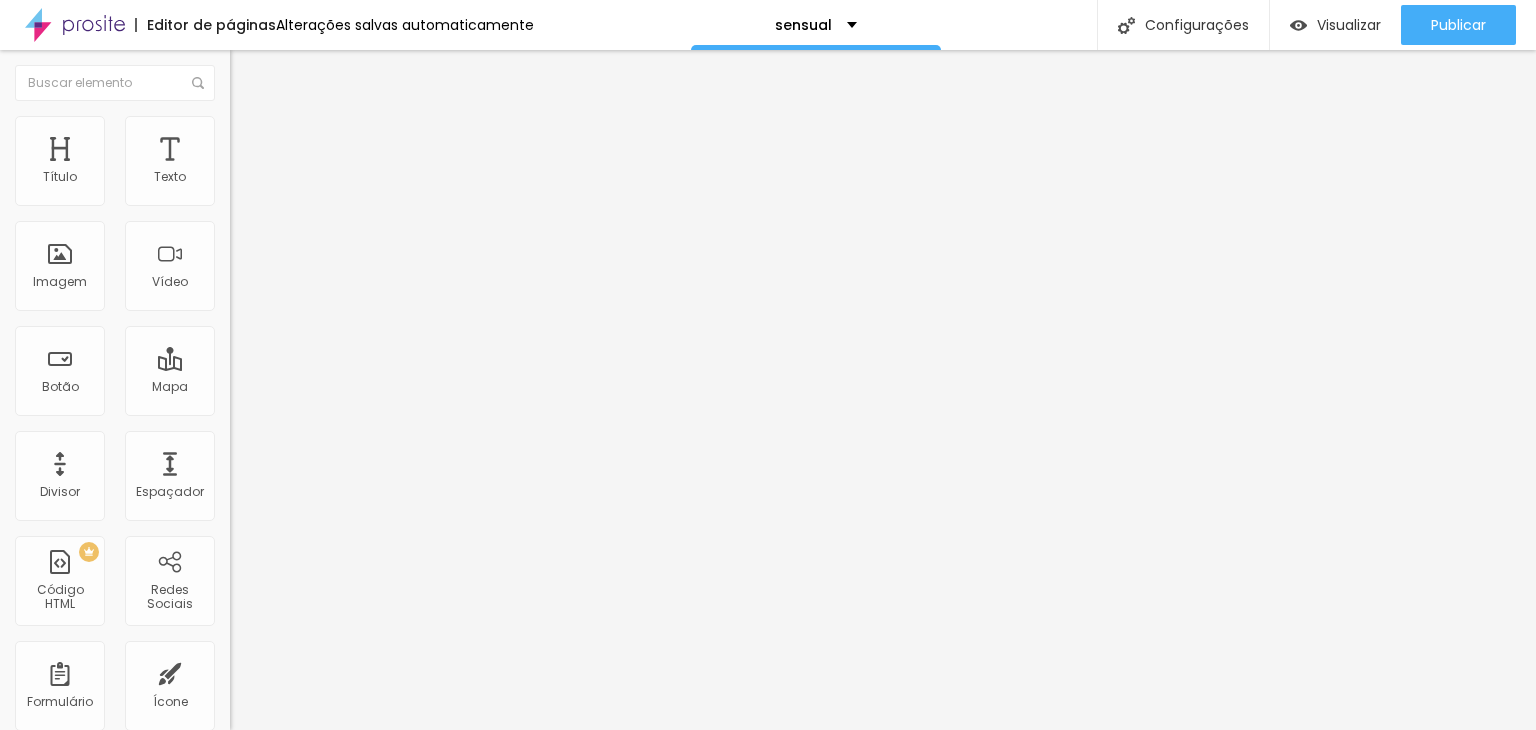 type on "https://loja.infinitepay.io/[USER]/mlm9674-bday-rosas" 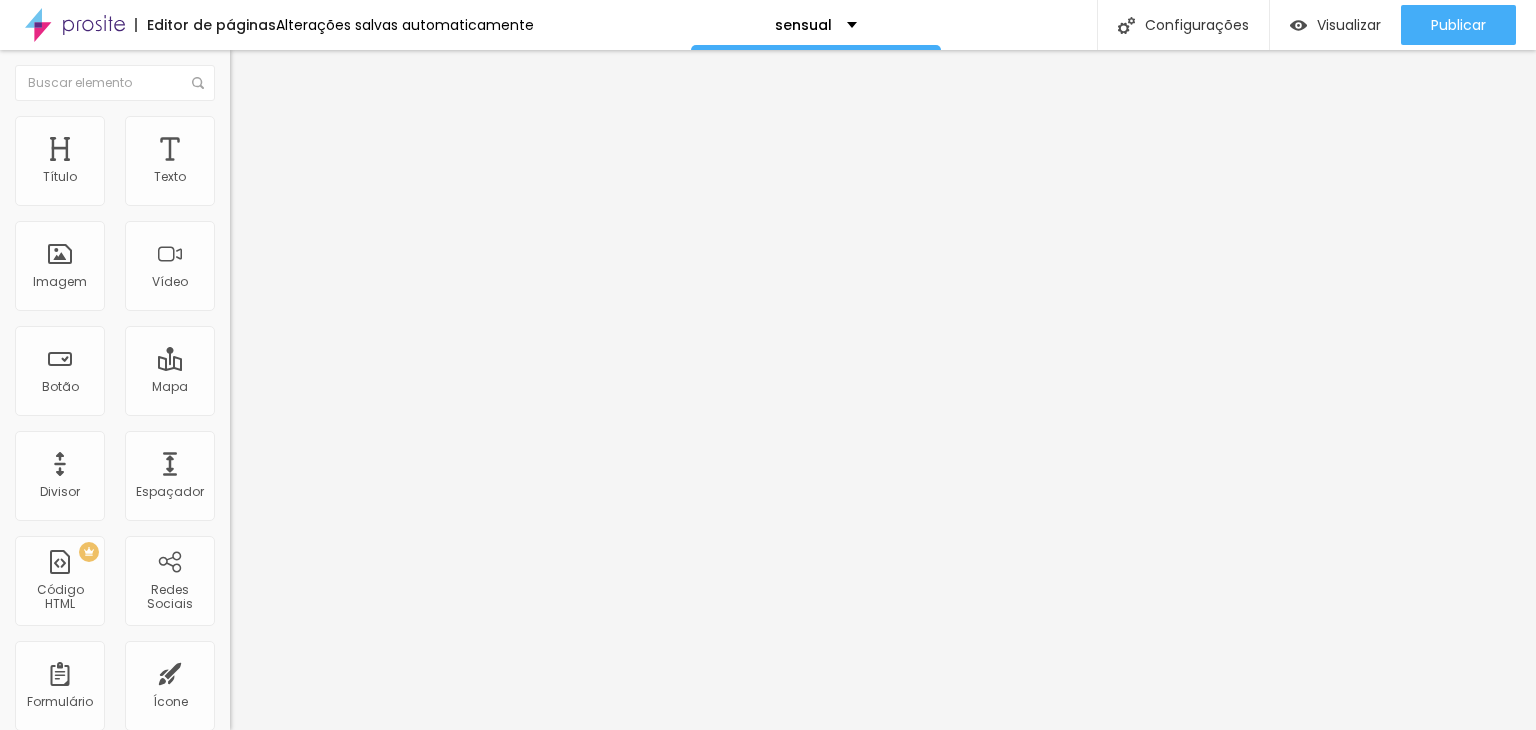 scroll, scrollTop: 0, scrollLeft: 0, axis: both 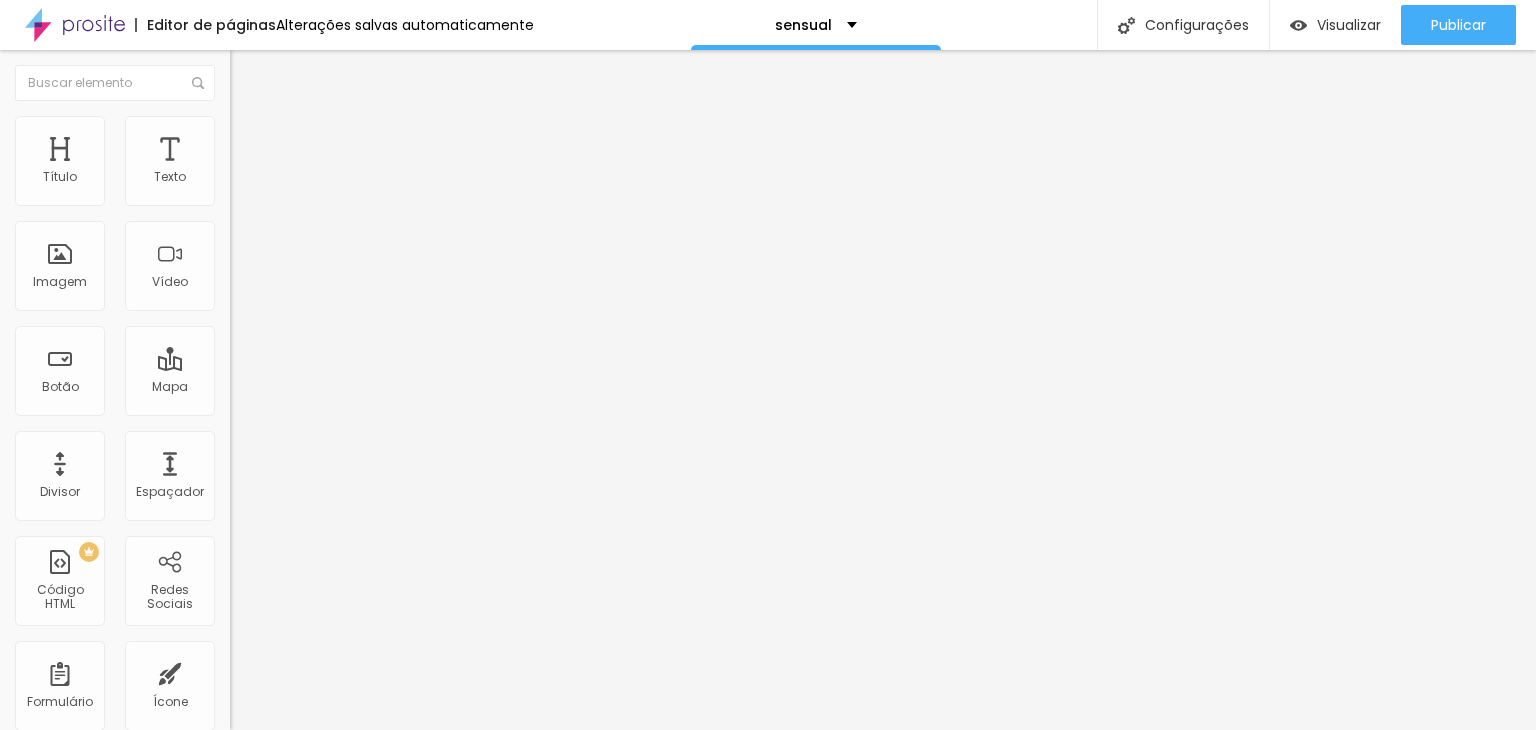 paste on "hbf7089-bday-lirios" 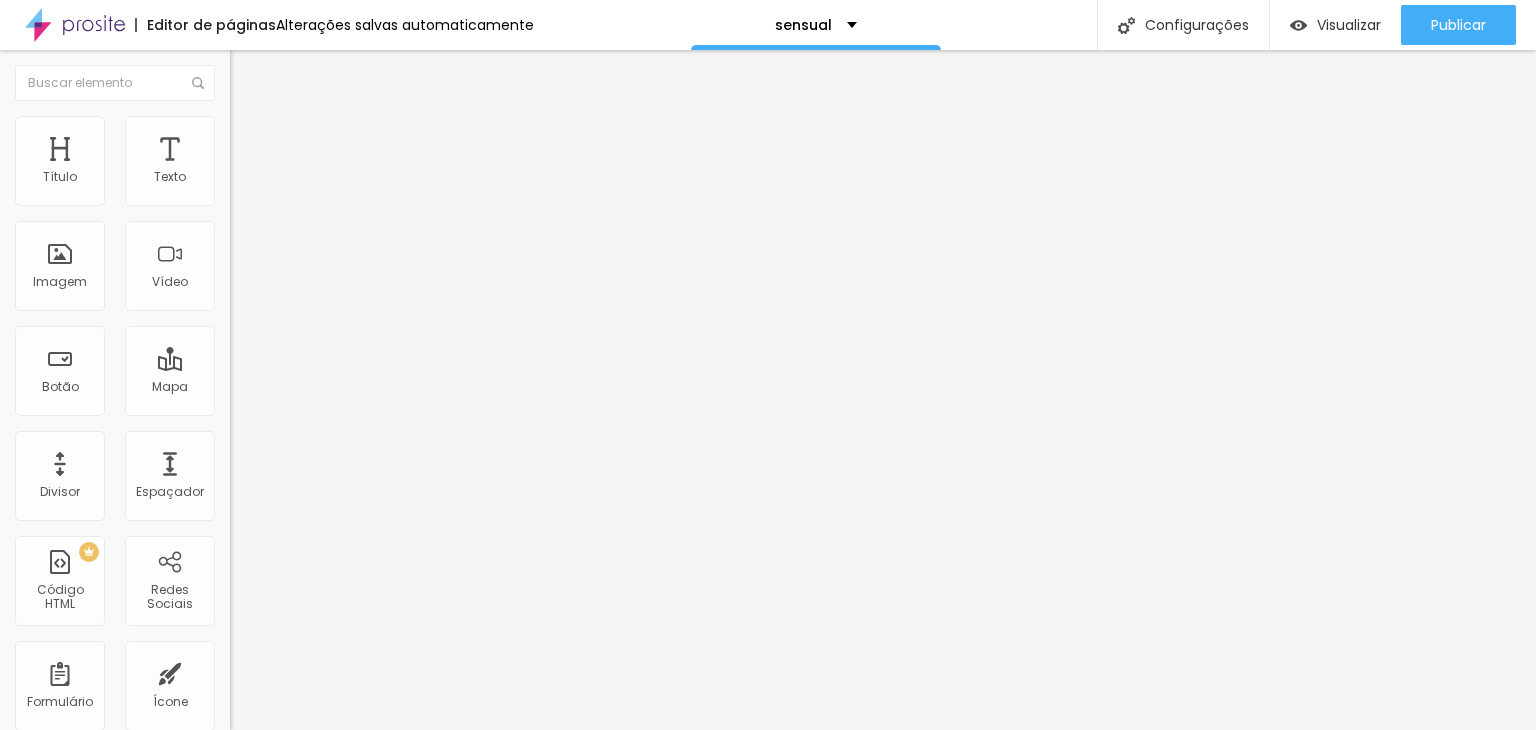 scroll, scrollTop: 0, scrollLeft: 168, axis: horizontal 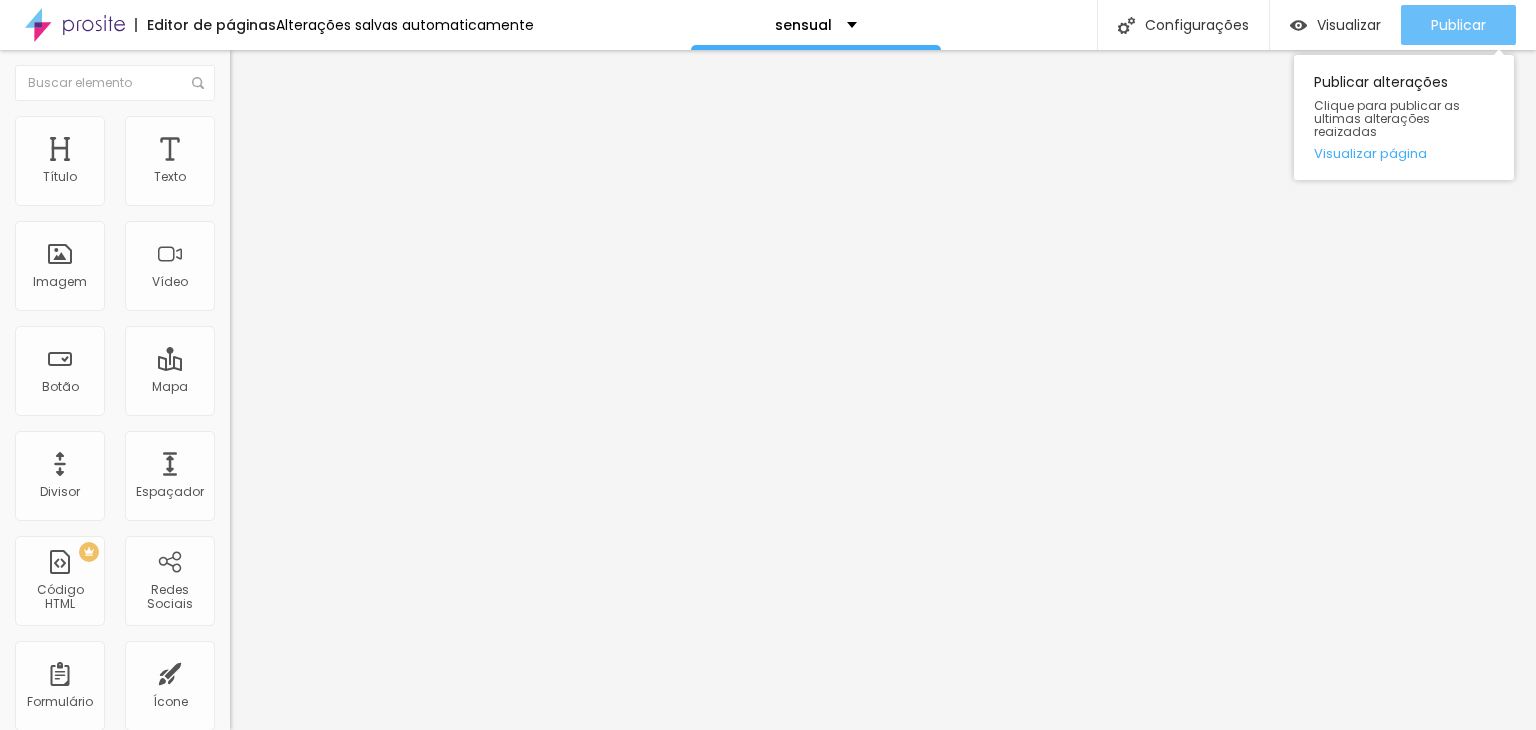 click on "Publicar" at bounding box center [1458, 25] 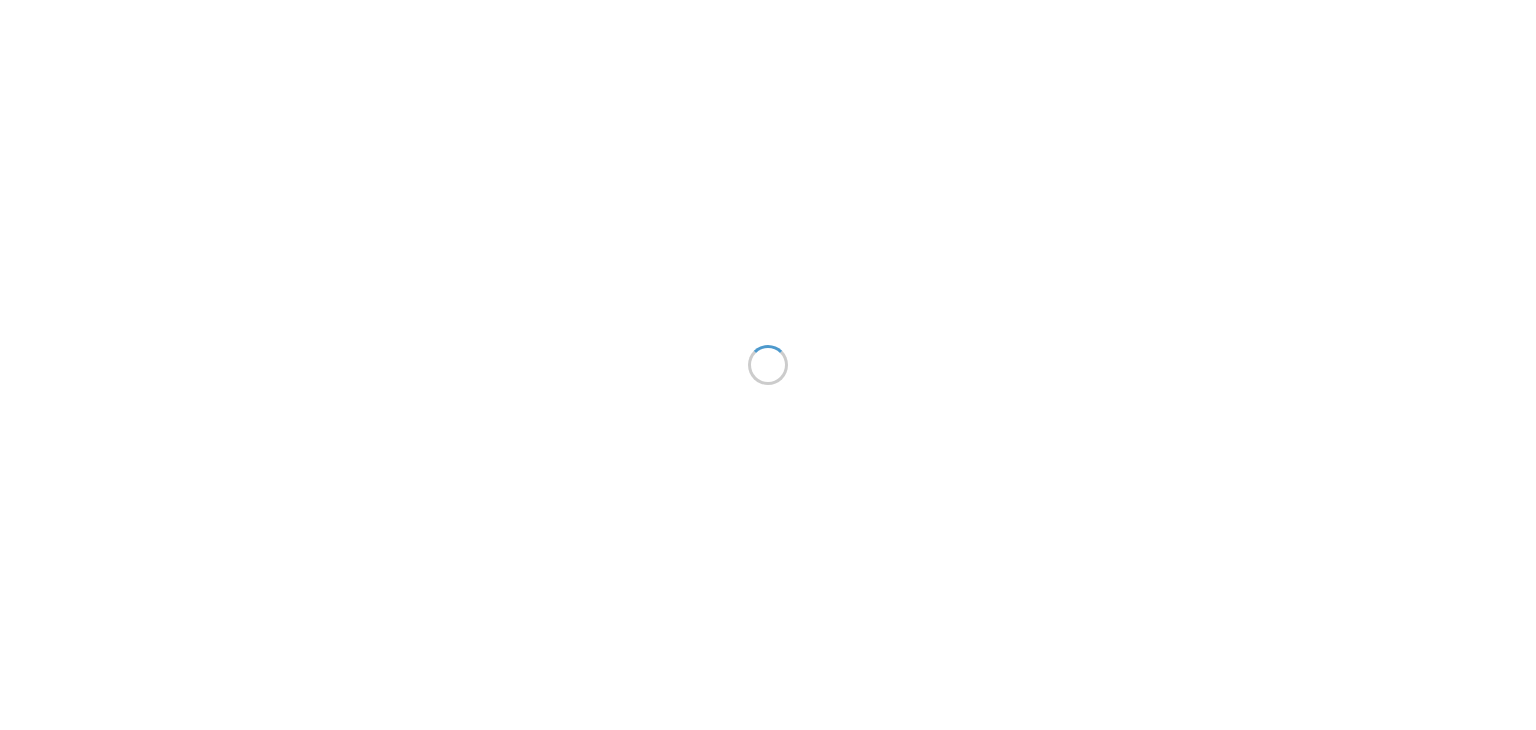 scroll, scrollTop: 0, scrollLeft: 0, axis: both 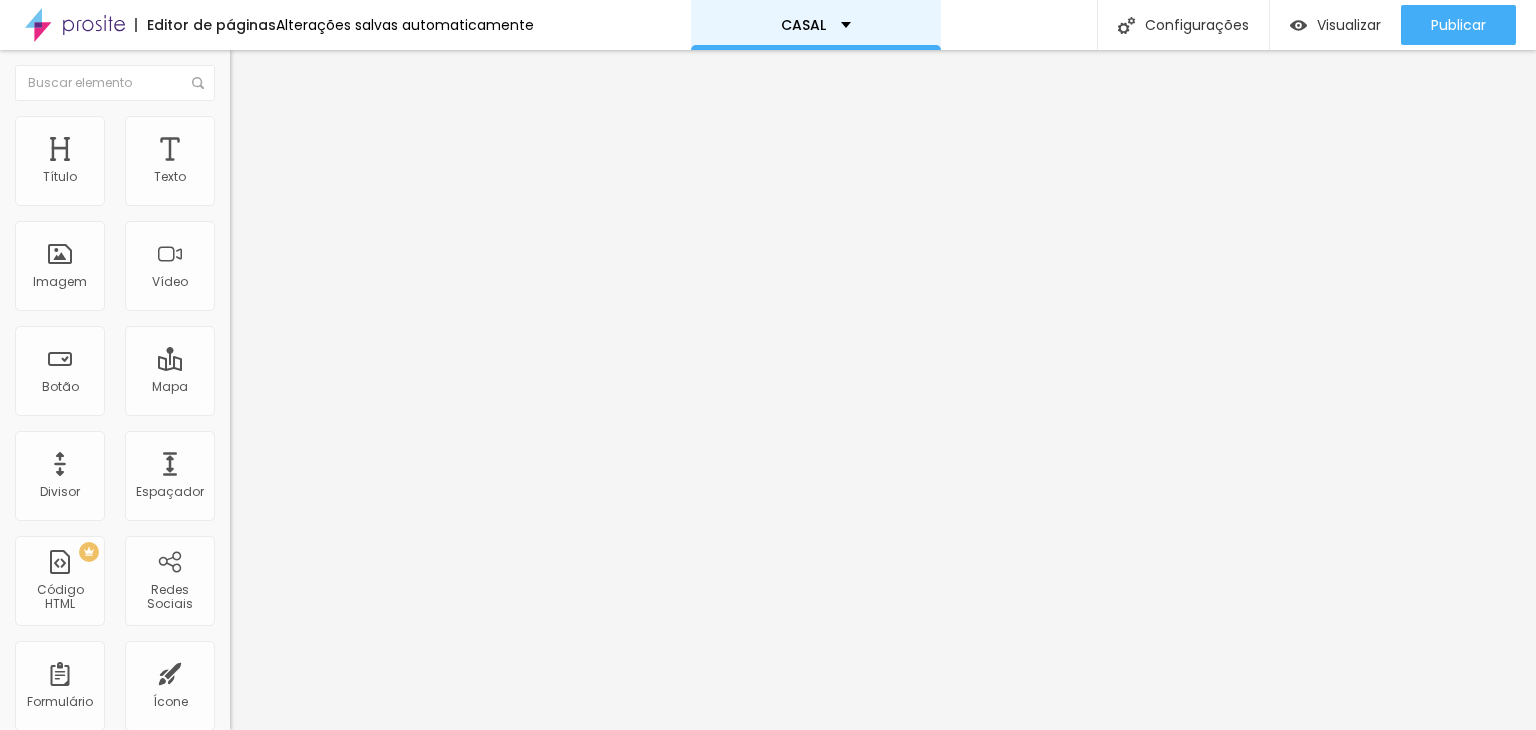 click on "CASAL" at bounding box center (803, 25) 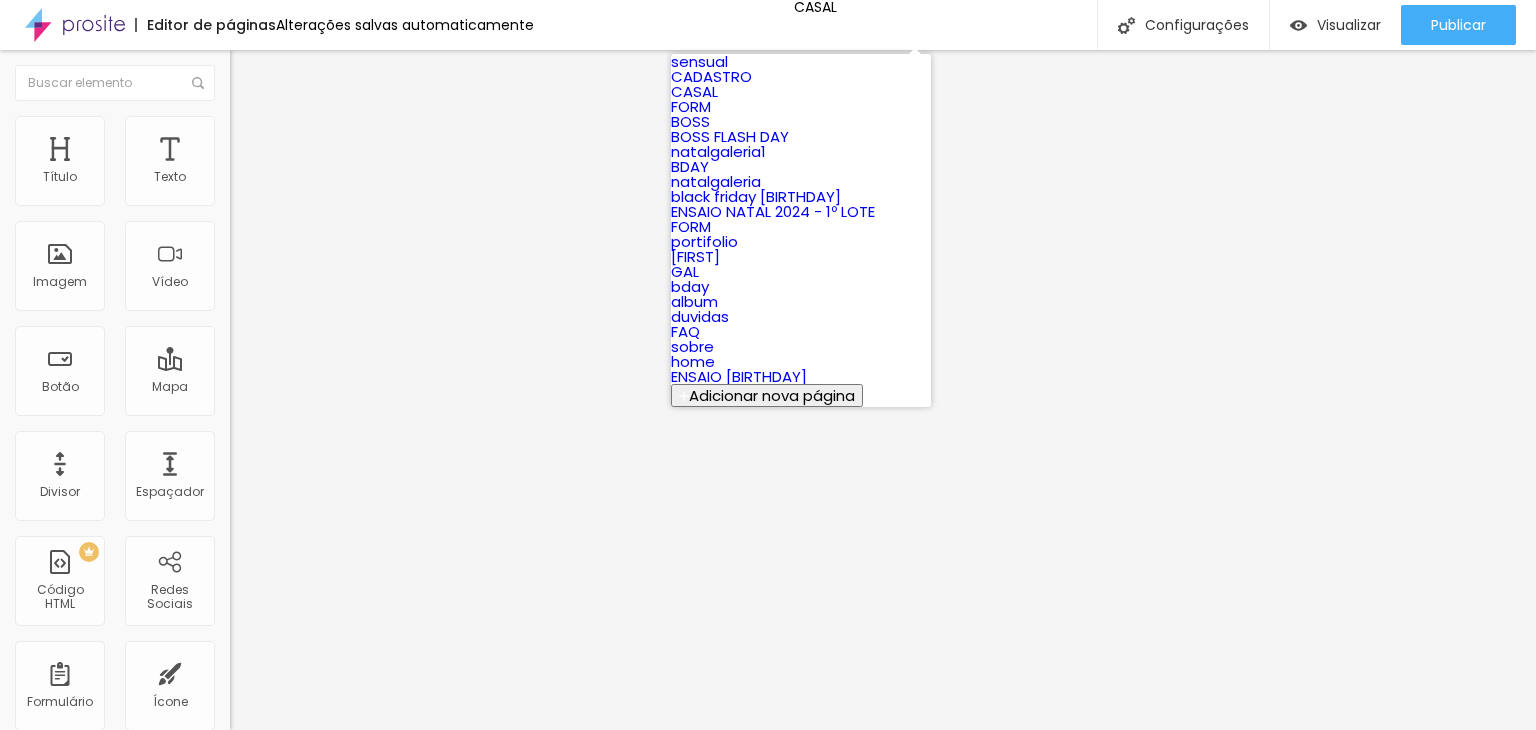 scroll, scrollTop: 598, scrollLeft: 0, axis: vertical 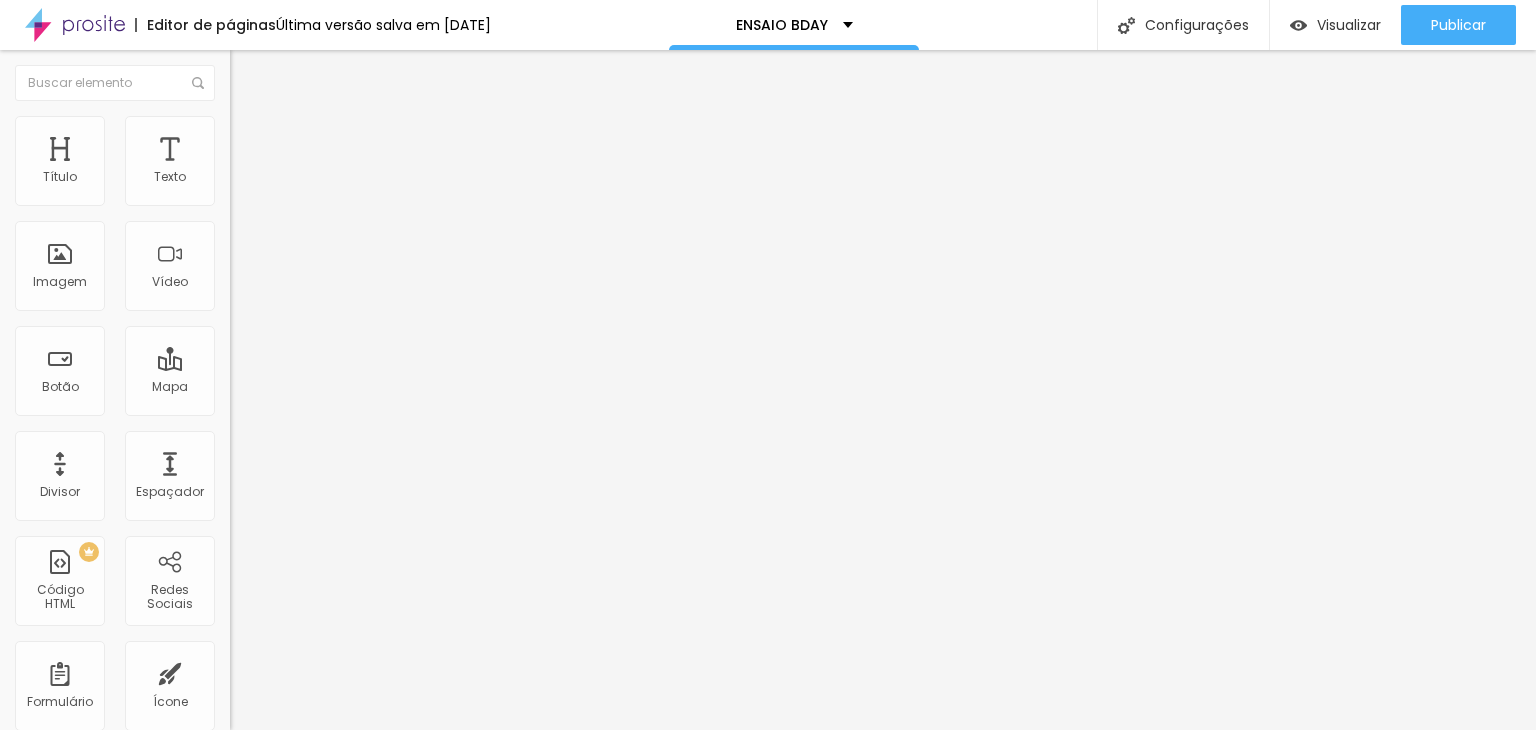 click on "https://loja.infinitepay.io/drikaedivas/mlm9674-bday-rosas" at bounding box center (350, 402) 